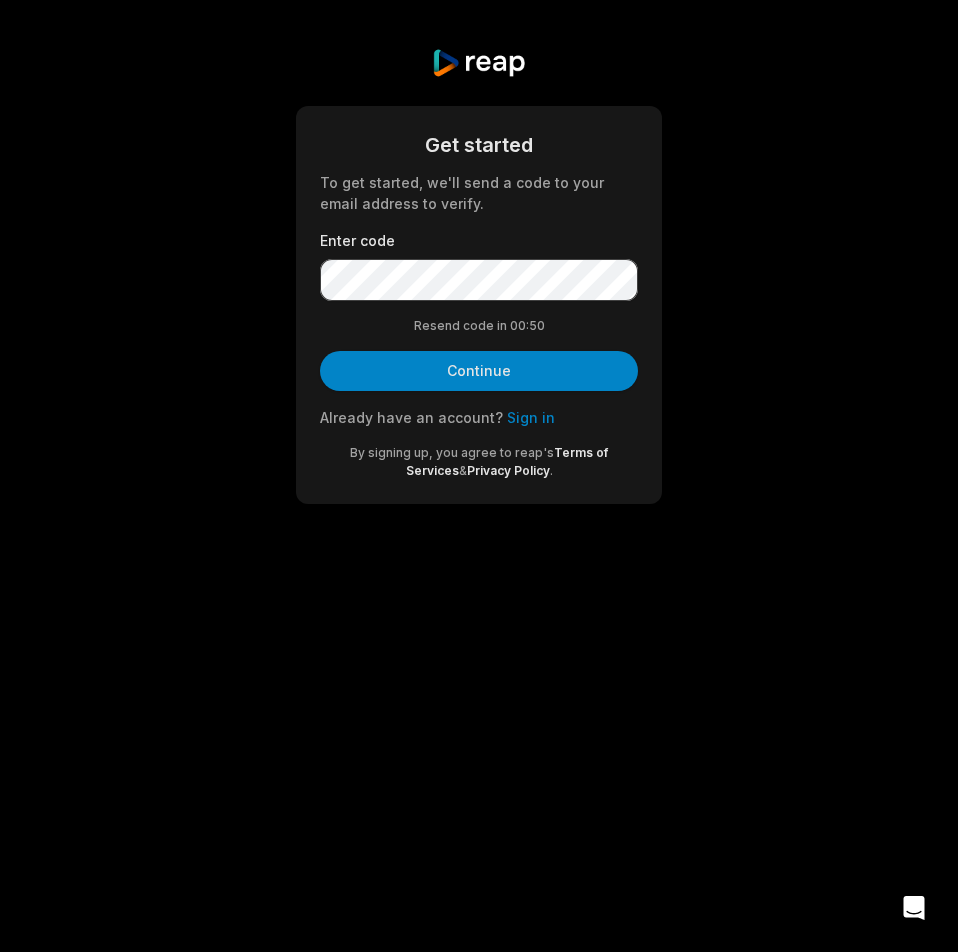 scroll, scrollTop: 0, scrollLeft: 0, axis: both 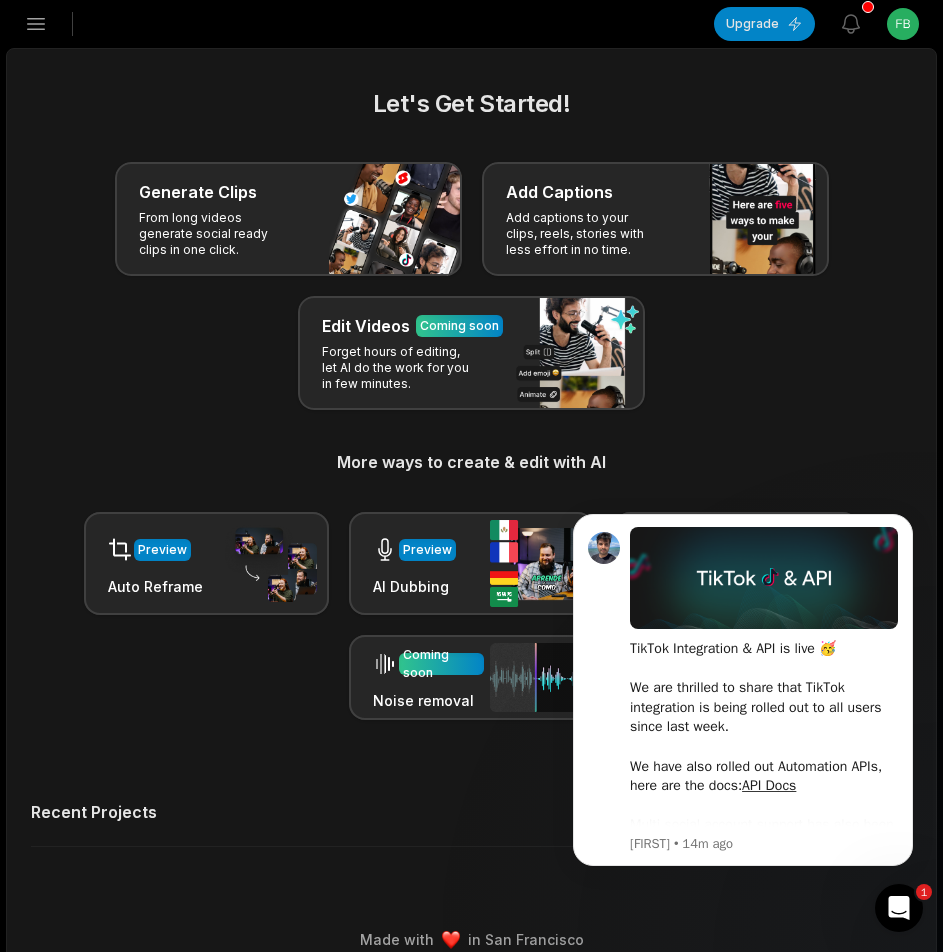 click 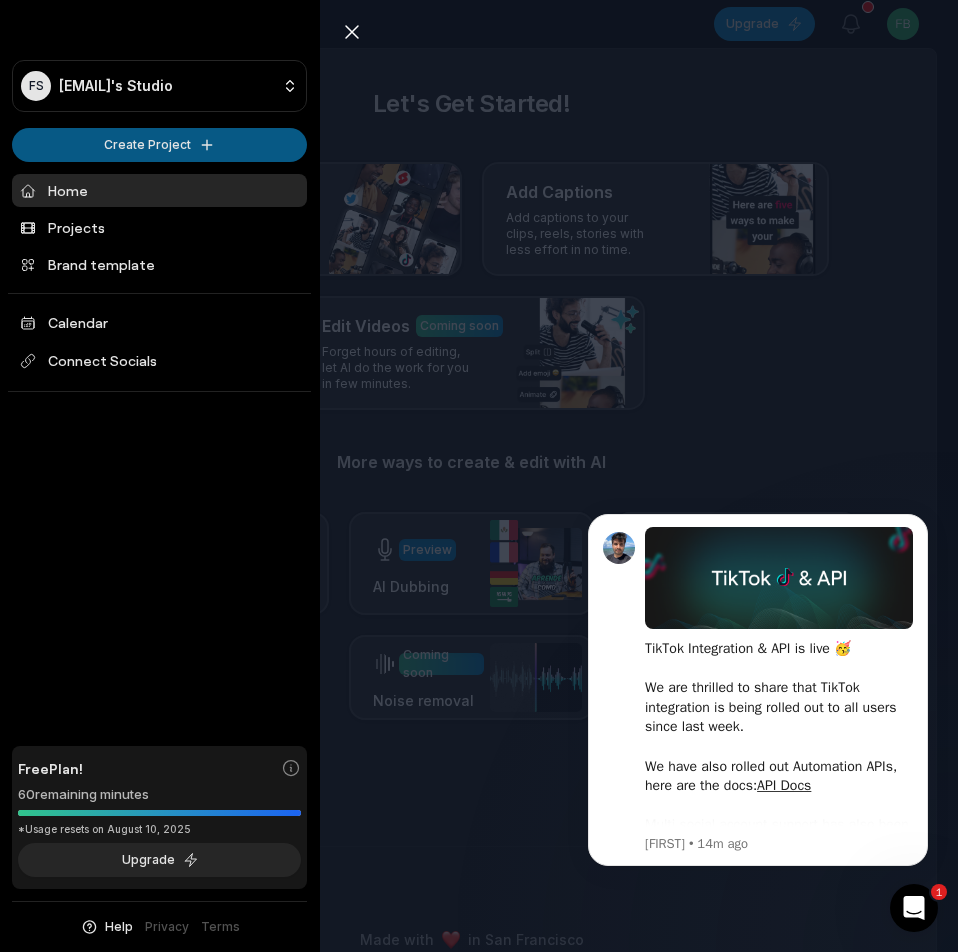 click on "FS [EMAIL]'s Studio Create Project Home Projects Brand template Calendar Connect Socials Free Plan! 60 remaining minutes *Usage resets on August 10, 2025 Upgrade Help Privacy Terms Open sidebar Upgrade View notifications Open user menu Let's Get Started! Generate Clips From long videos generate social ready clips in one click. Add Captions Add captions to your clips, reels, stories with less effort in no time. Edit Videos Coming soon Forget hours of editing, let AI do the work for you in few minutes. More ways to create & edit with AI Preview Auto Reframe Preview AI Dubbing Coming soon Transcription Coming soon Noise removal Recent Projects View all Made with in [CITY] 1 Close sidebar FS [EMAIL]'s Studio Create Project Home Projects Brand template Calendar Connect Socials Free Plan! 60 remaining minutes *Usage resets on August 10, 2025 Upgrade Help Privacy Terms" at bounding box center [479, 476] 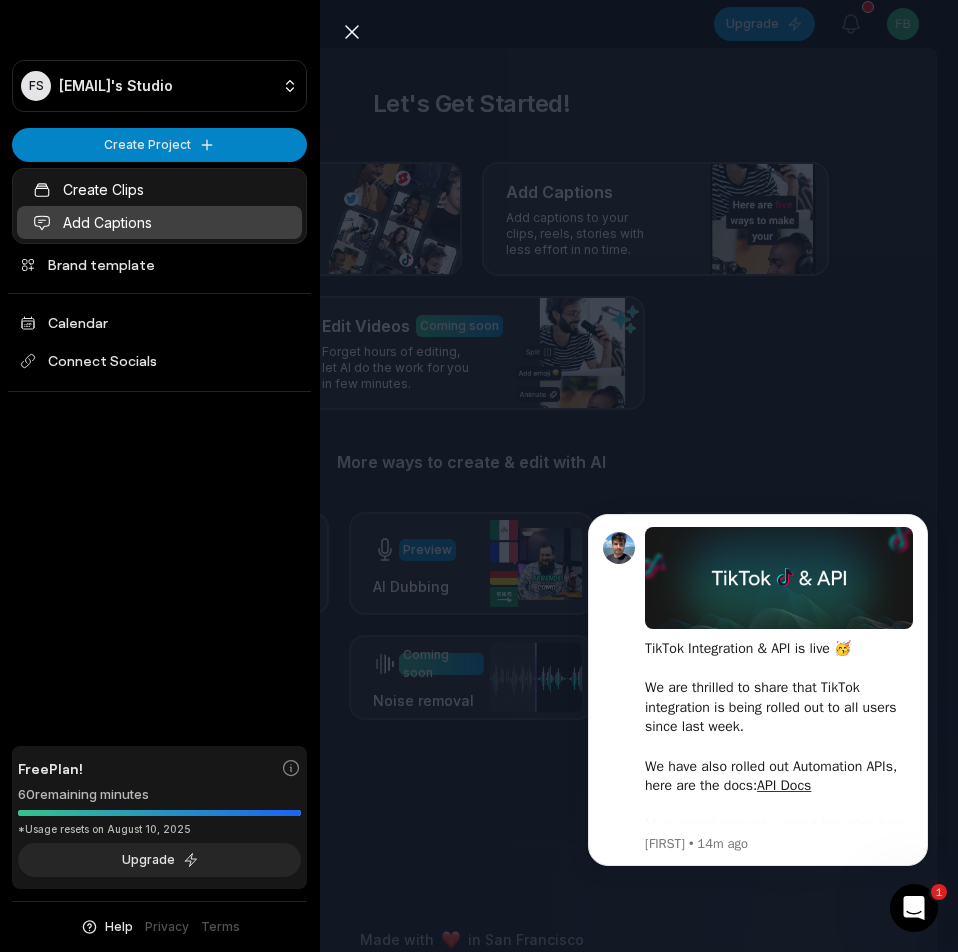 click on "Add Captions" at bounding box center [159, 222] 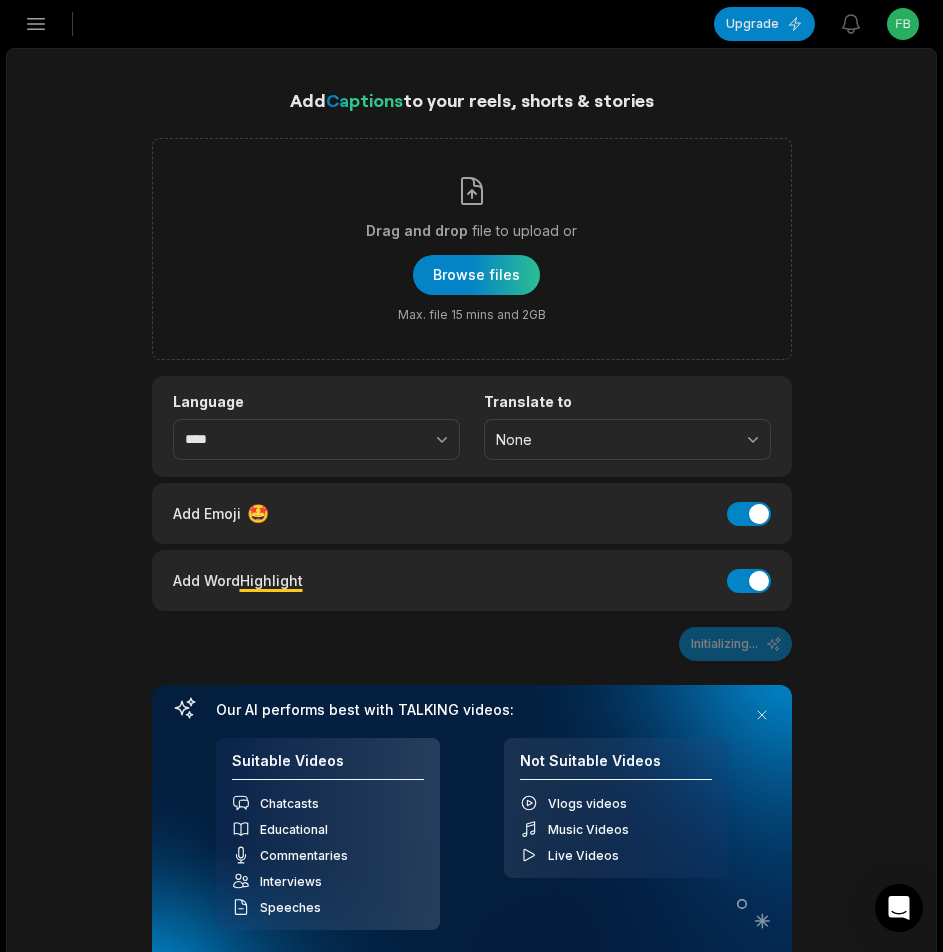 scroll, scrollTop: 0, scrollLeft: 0, axis: both 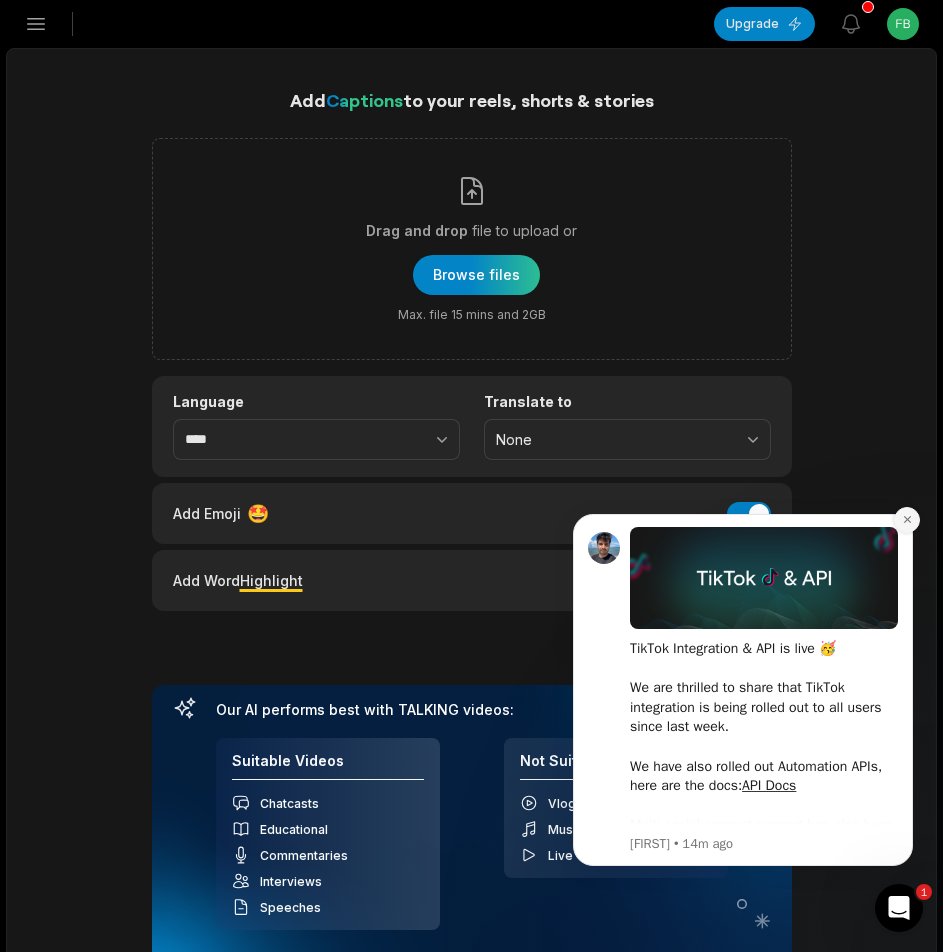 click 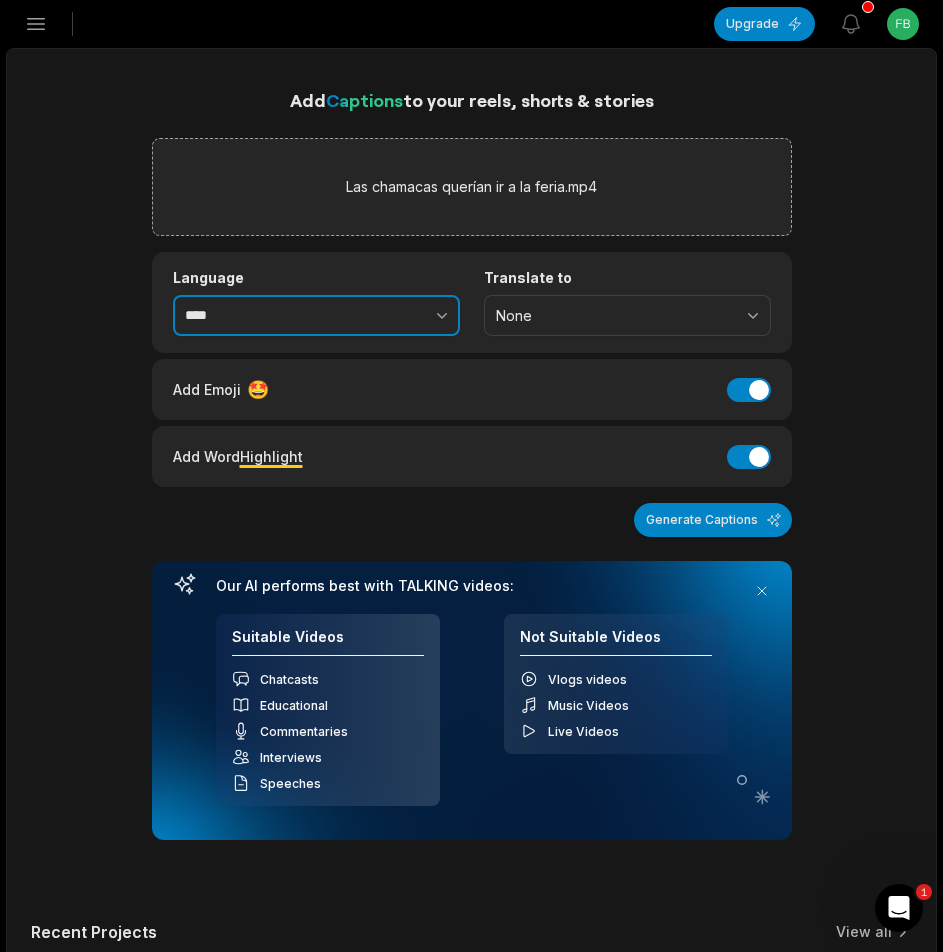 click at bounding box center [398, 316] 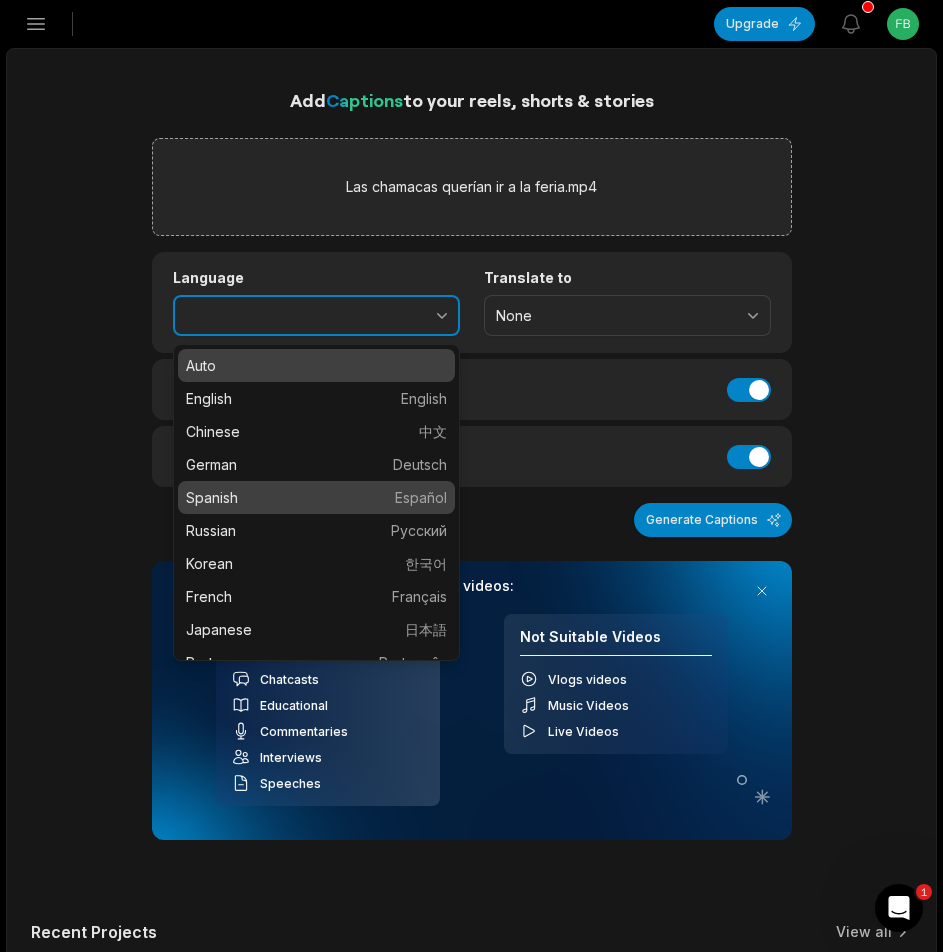 type on "*******" 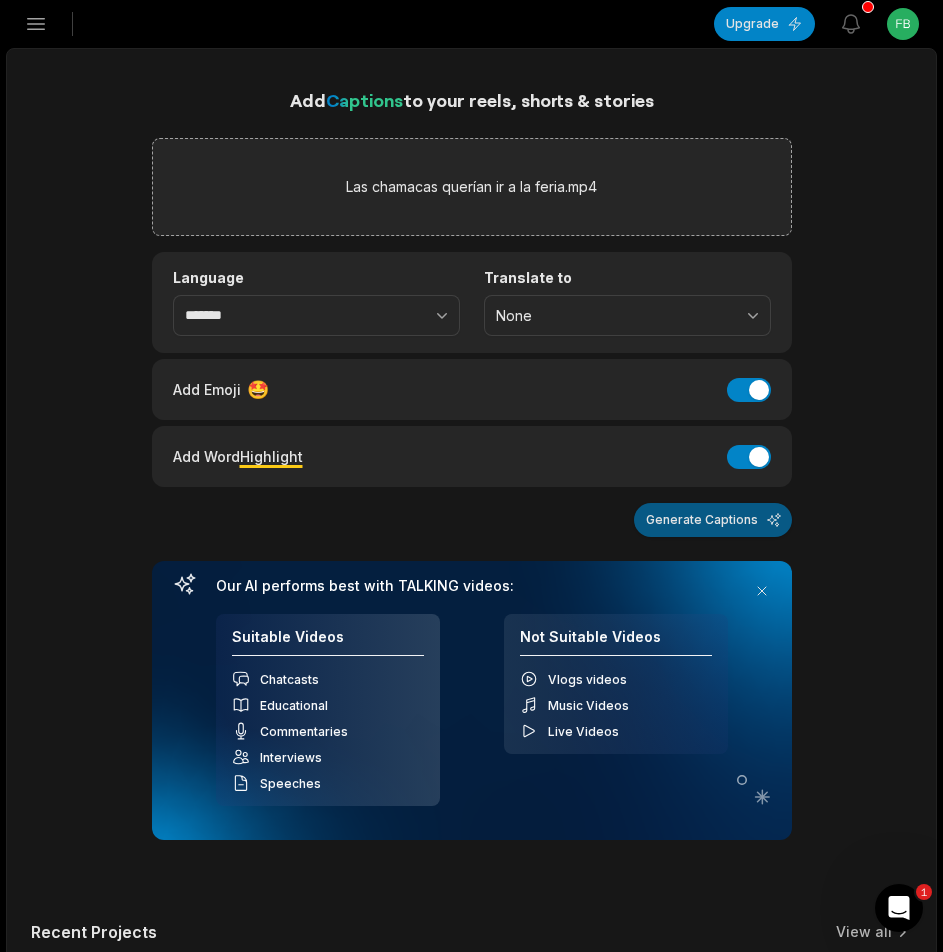click on "Generate Captions" at bounding box center (713, 520) 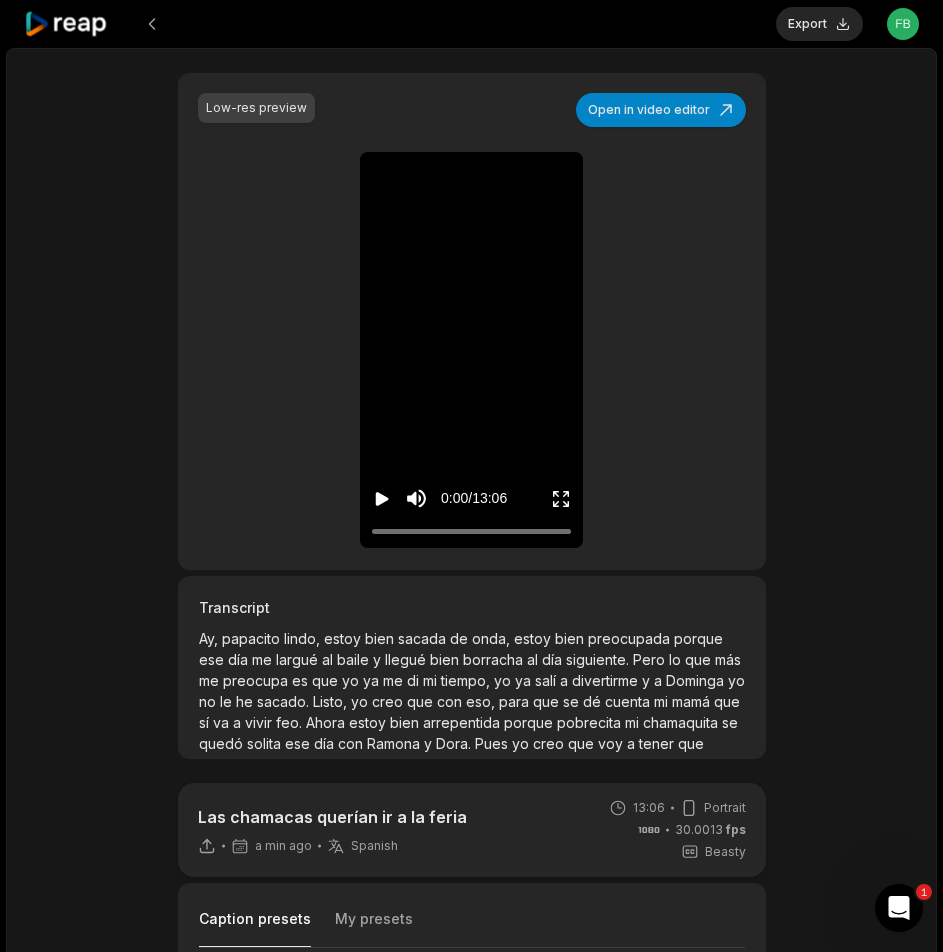 scroll, scrollTop: 300, scrollLeft: 0, axis: vertical 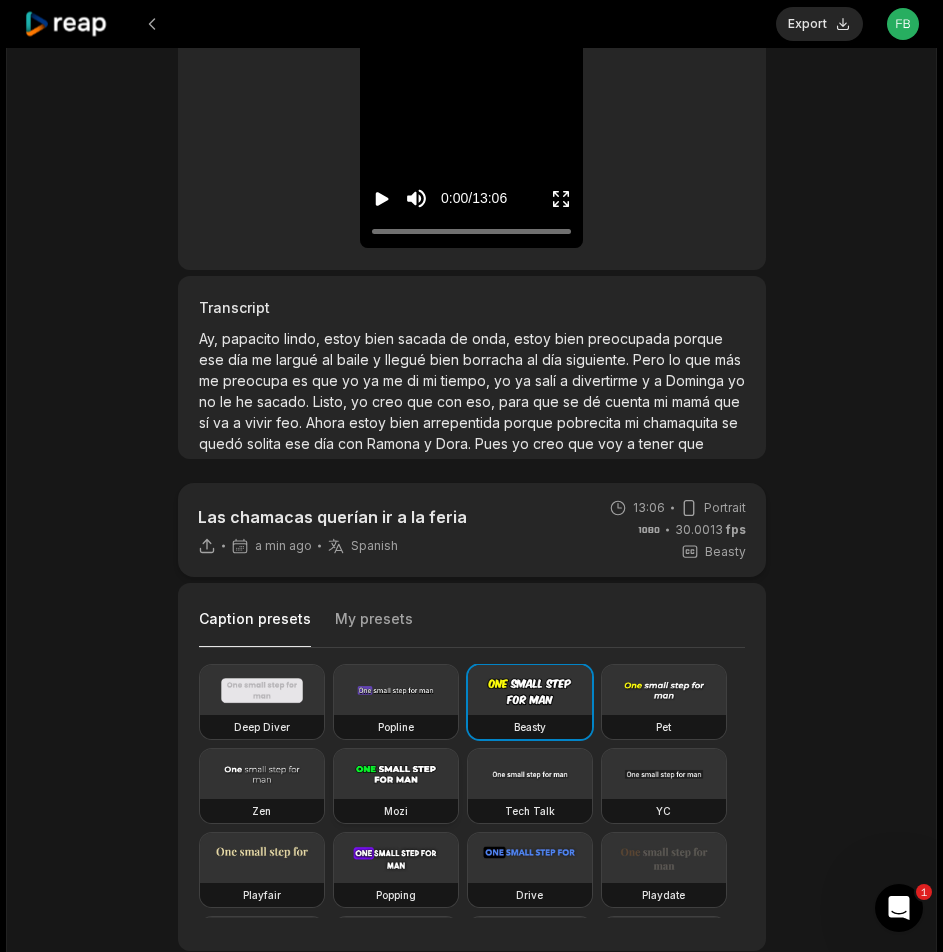 click at bounding box center (396, 774) 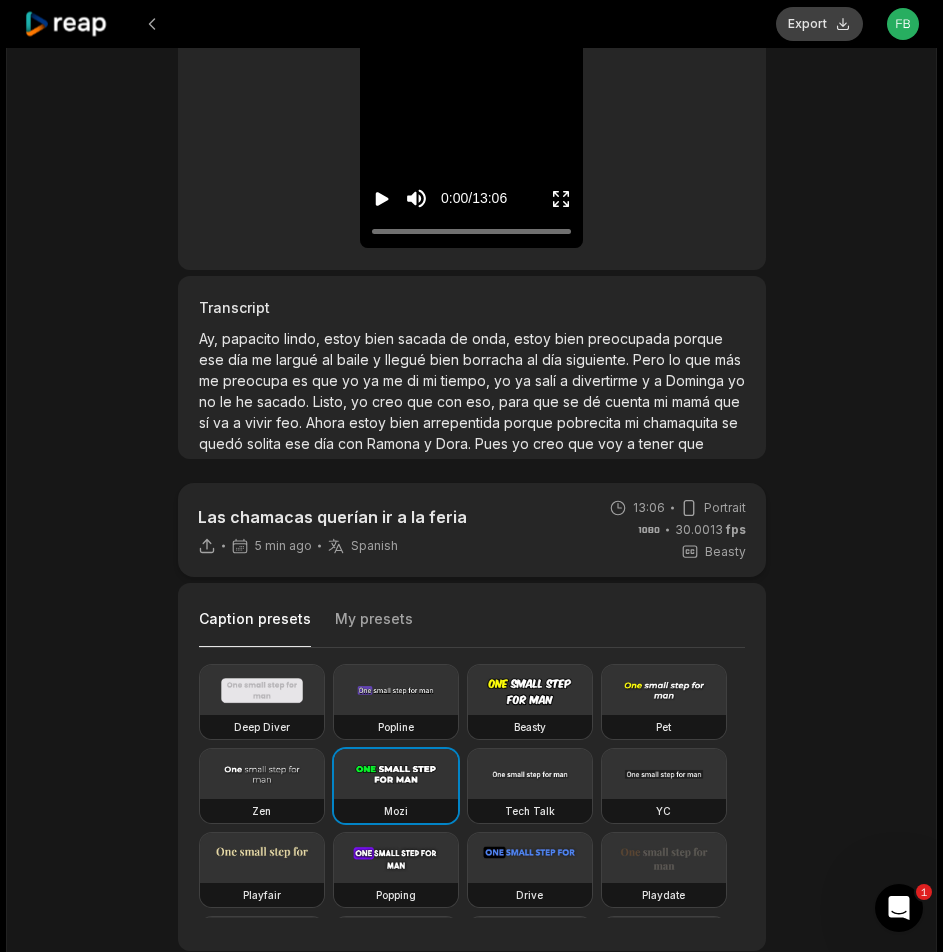 click on "Export" at bounding box center (819, 24) 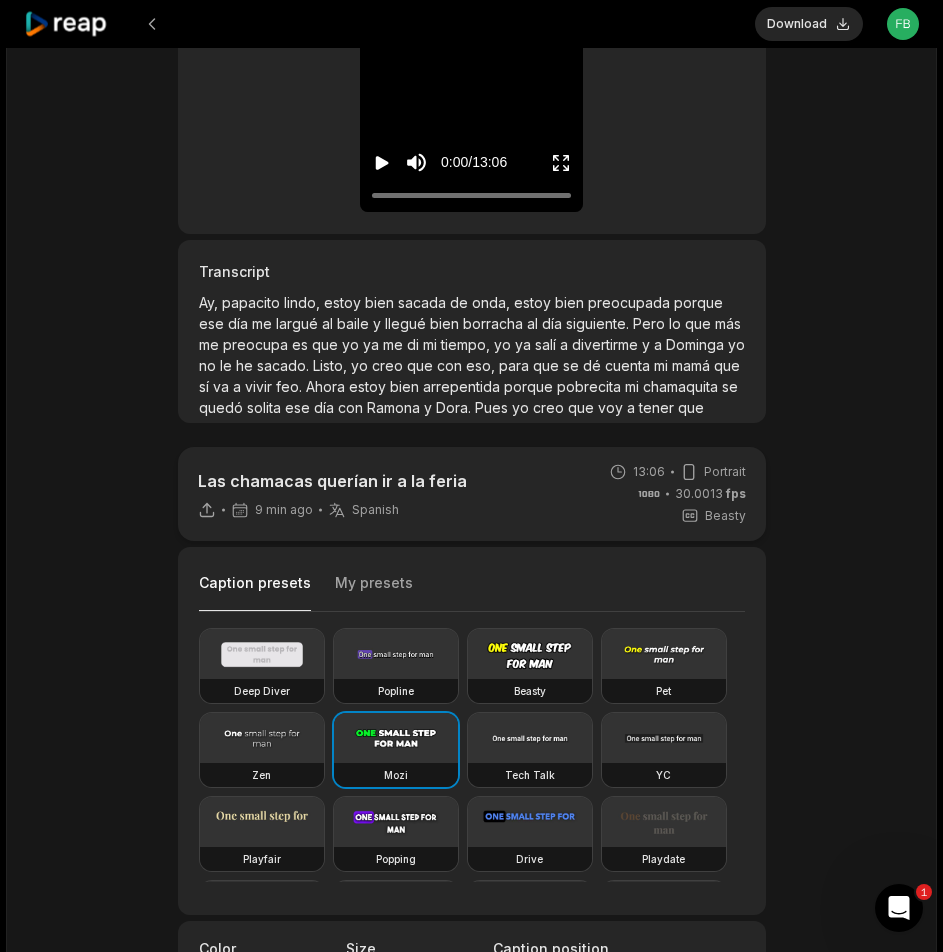 scroll, scrollTop: 300, scrollLeft: 0, axis: vertical 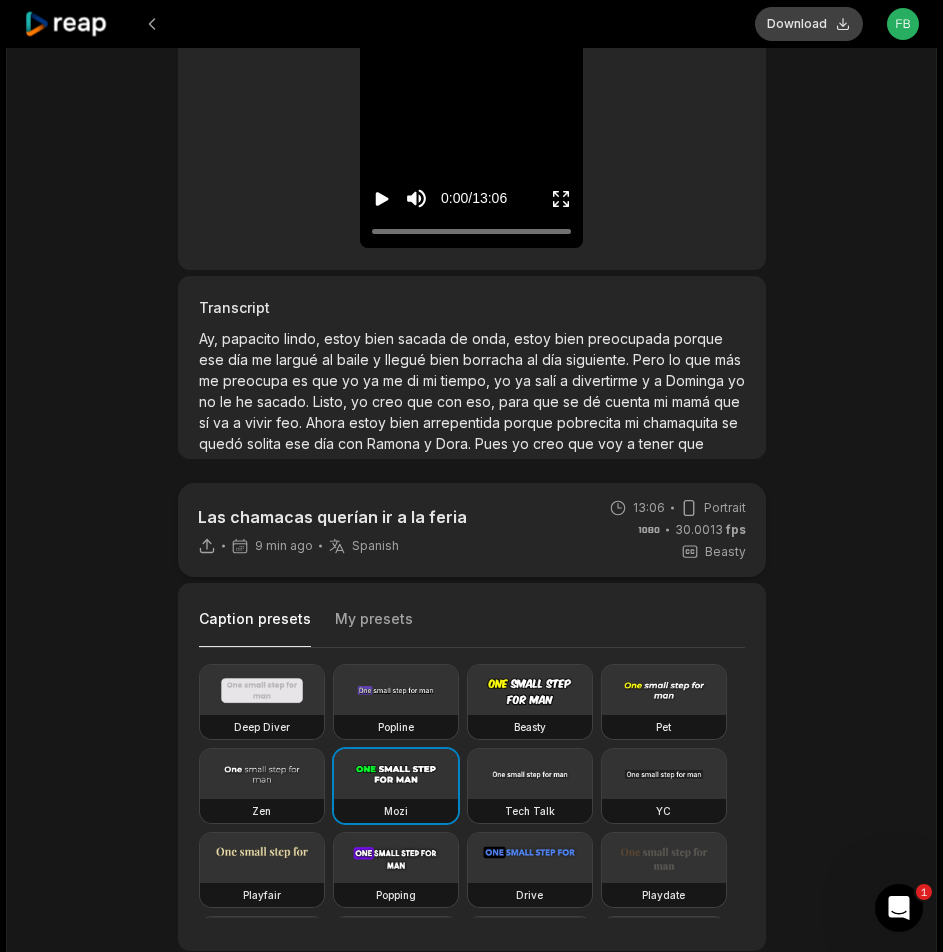 click on "Download" at bounding box center (809, 24) 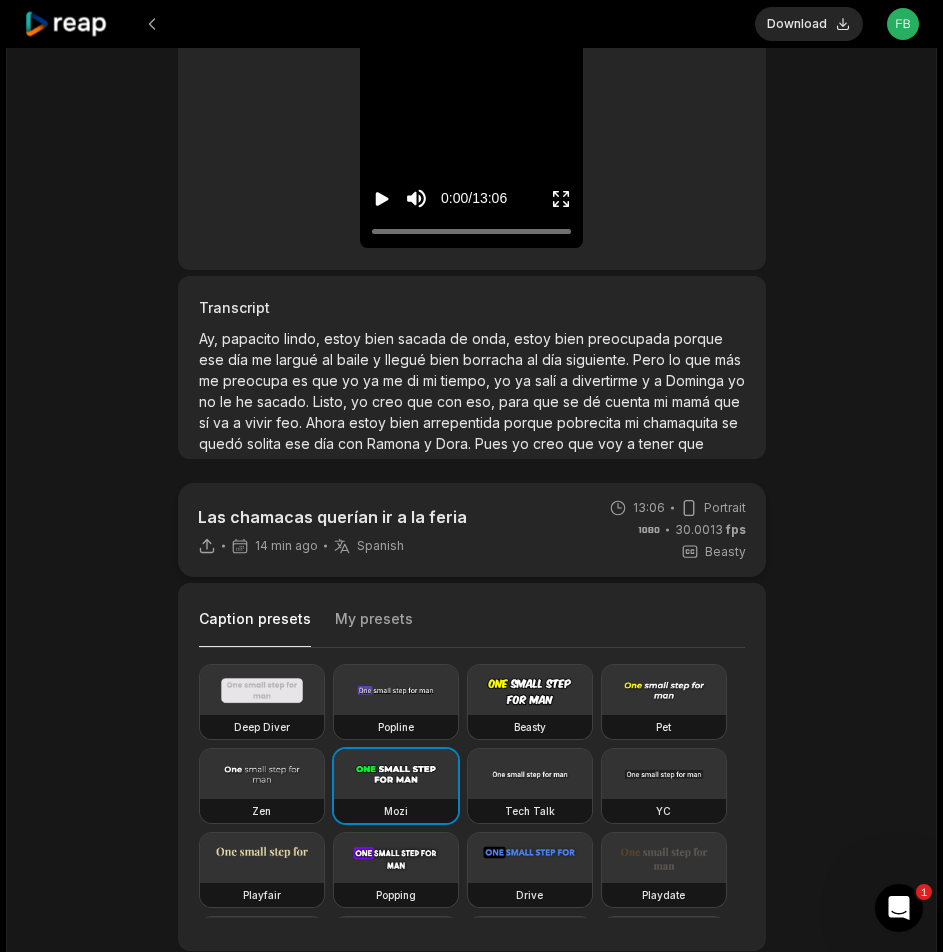 click 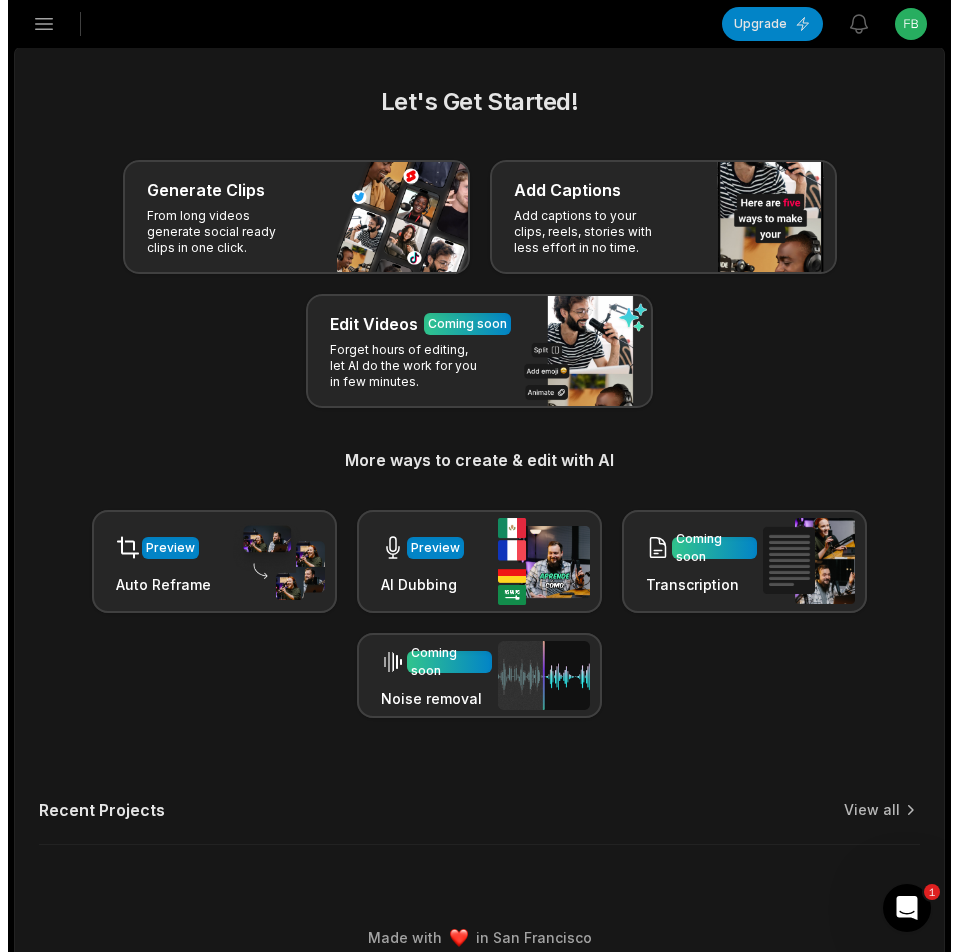 scroll, scrollTop: 23, scrollLeft: 0, axis: vertical 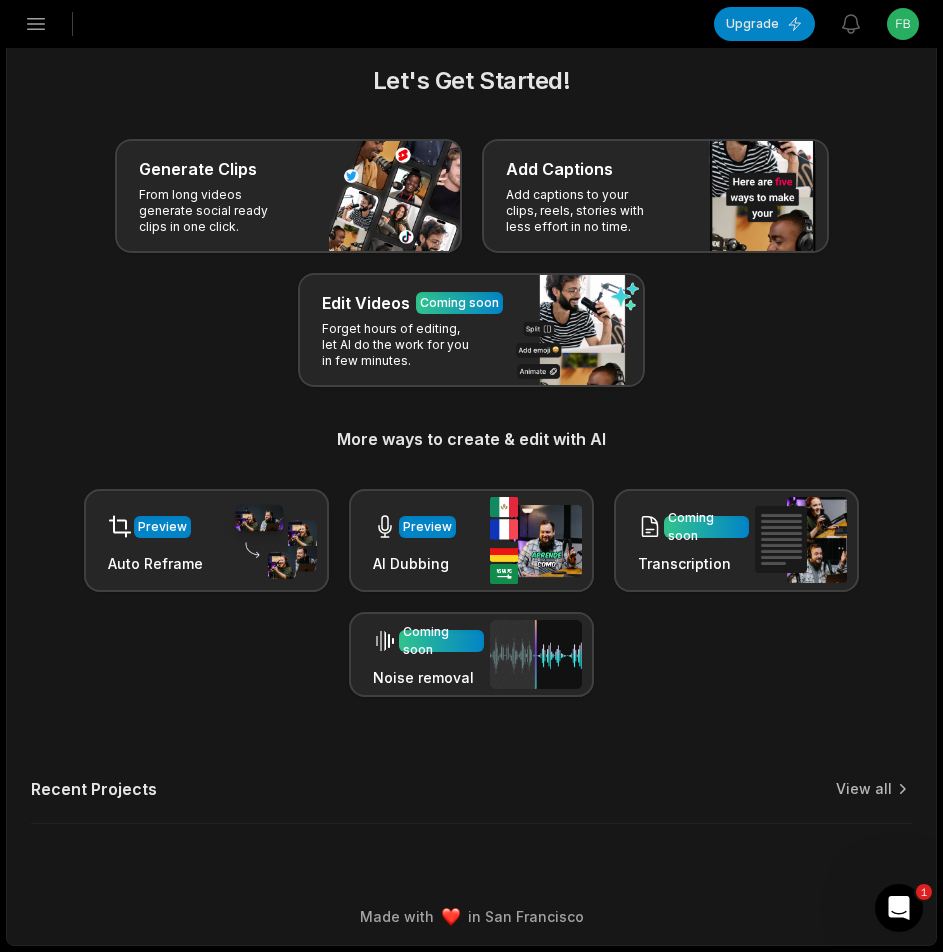 click on "Open sidebar" at bounding box center (36, 24) 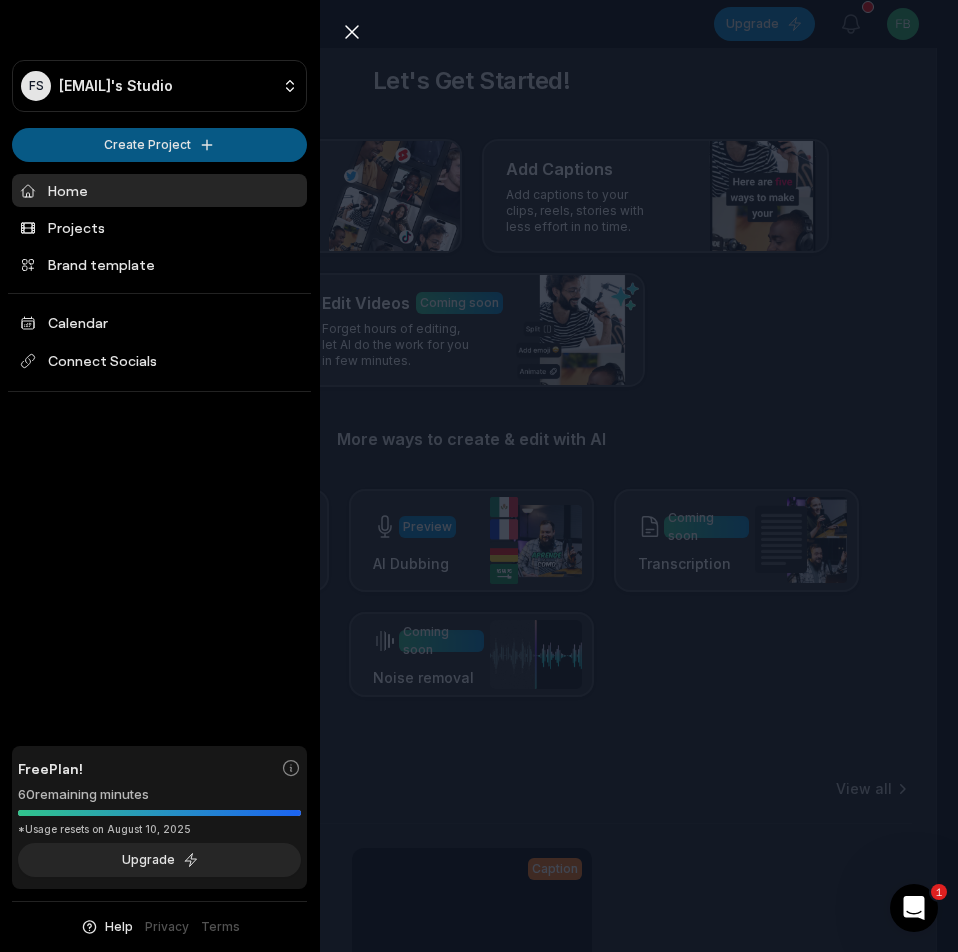 scroll, scrollTop: 0, scrollLeft: 0, axis: both 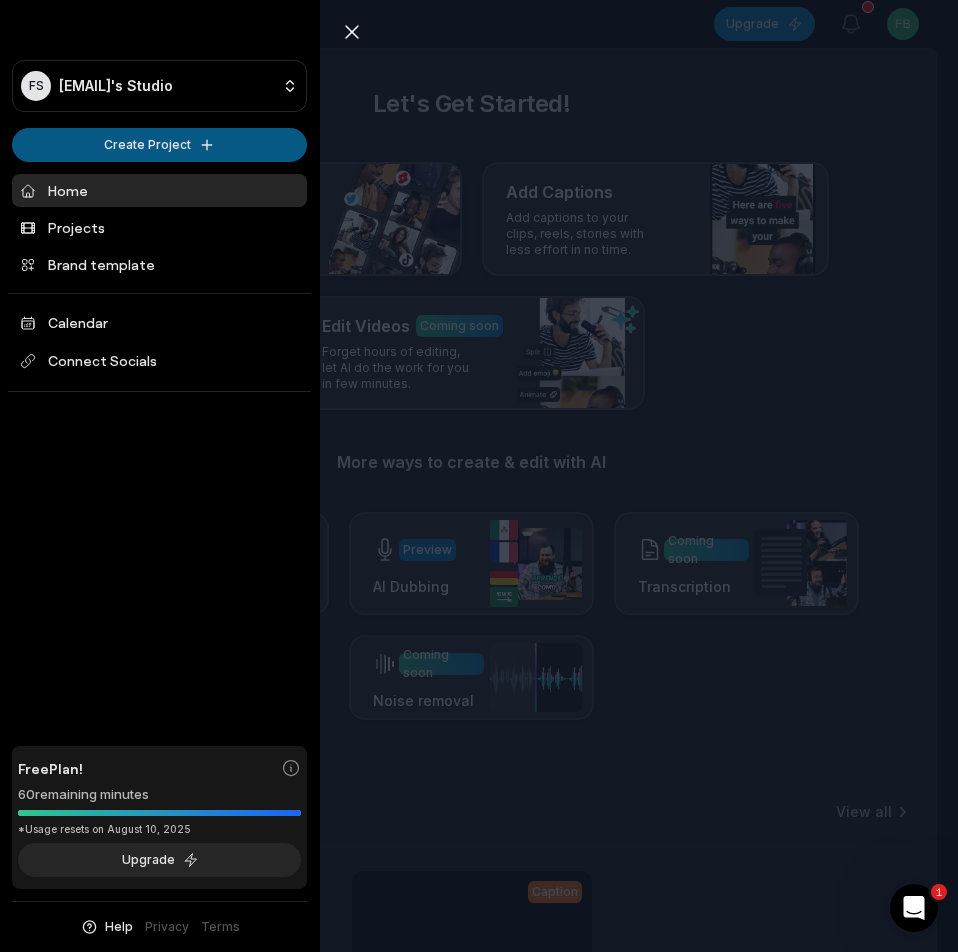 click on "FS Fbyukodl@telegmail.com's Studio Create Project Home Projects Brand template Calendar Connect Socials Free  Plan! 60  remaining minutes *Usage resets on August 10, 2025 Upgrade Help Privacy Terms Open sidebar Upgrade View notifications Open user menu   Let's Get Started! Generate Clips From long videos generate social ready clips in one click. Add Captions Add captions to your clips, reels, stories with less effort in no time. Edit Videos Coming soon Forget hours of editing, let AI do the work for you in few minutes. More ways to create & edit with AI Preview Auto Reframe Preview AI Dubbing Coming soon Transcription Coming soon Noise removal Recent Projects View all Caption 13:06 Las chamacas querían ir a la feria Open options 14 minutes ago Made with   in San Francisco 1 Close sidebar FS Fbyukodl@telegmail.com's Studio Create Project Home Projects Brand template Calendar Connect Socials Free  Plan! 60  remaining minutes *Usage resets on August 10, 2025 Upgrade Help Privacy Terms" at bounding box center [479, 476] 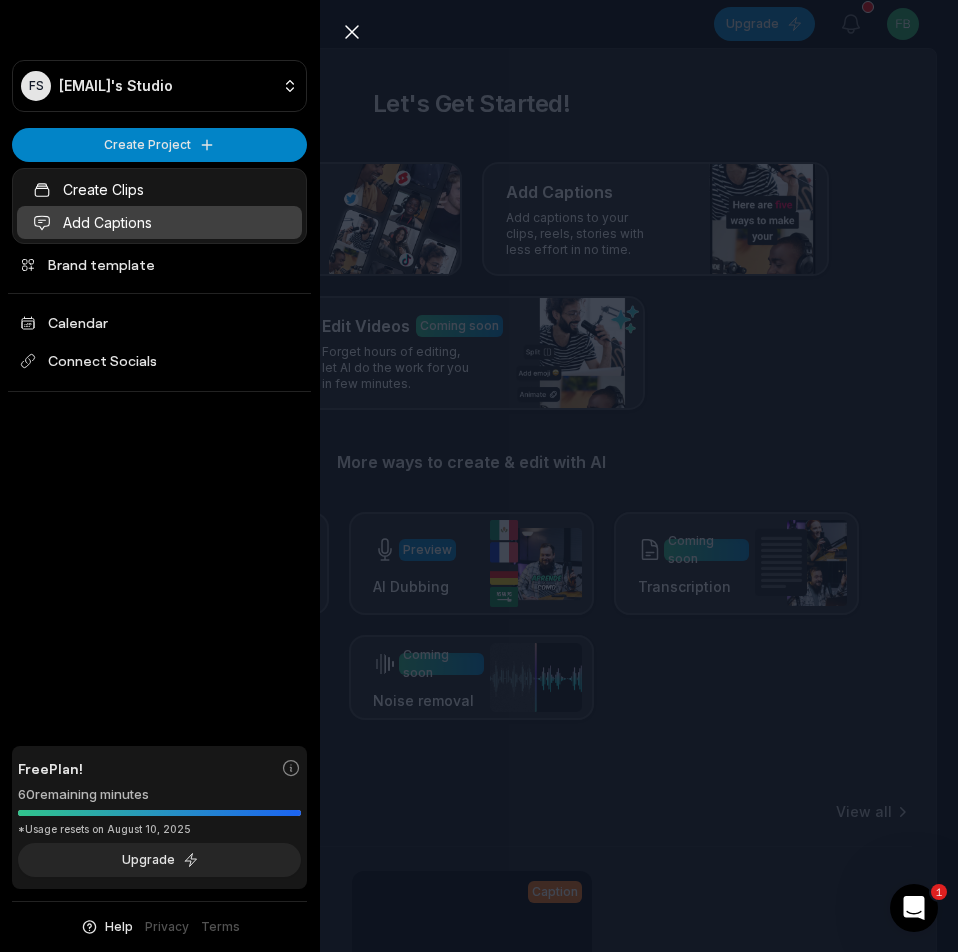 click on "Add Captions" at bounding box center (159, 222) 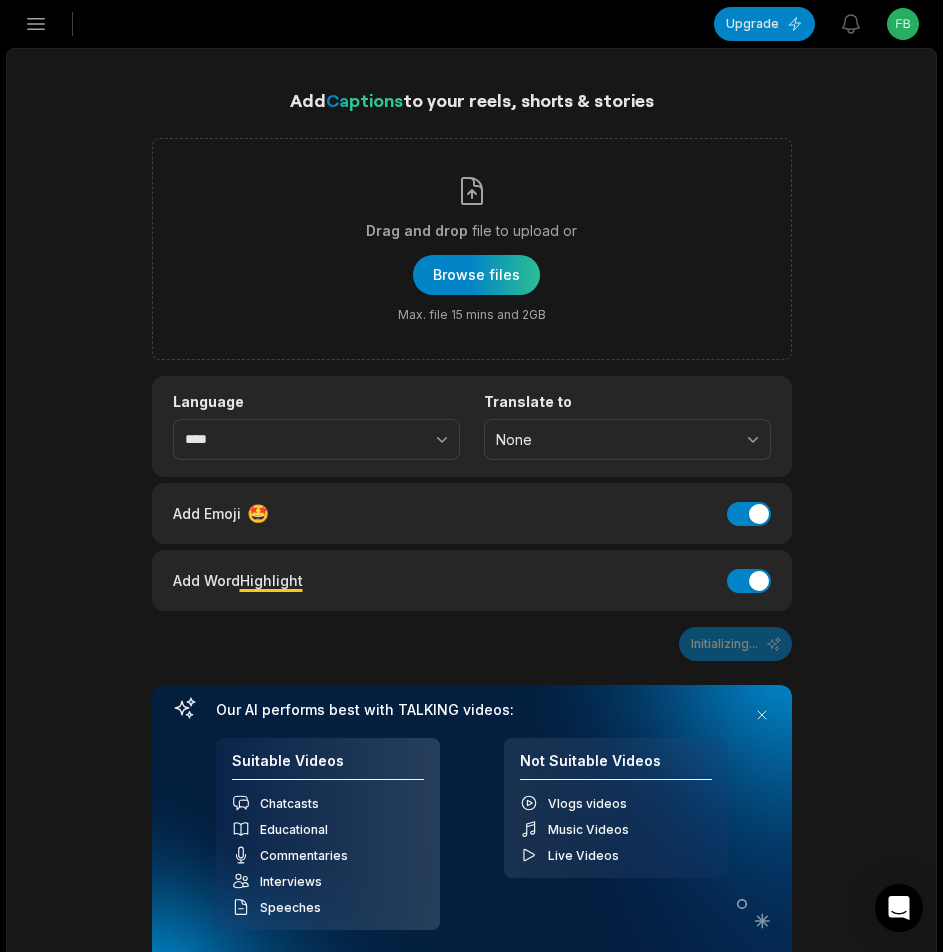 scroll, scrollTop: 0, scrollLeft: 0, axis: both 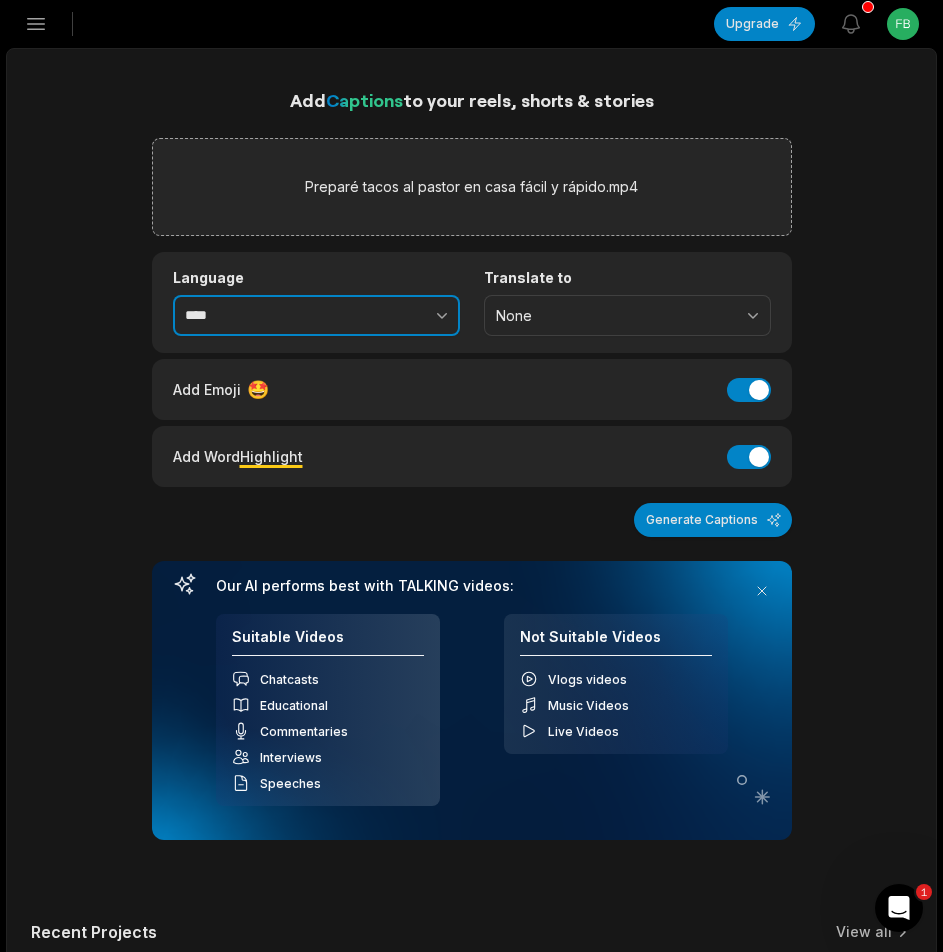 click at bounding box center (398, 316) 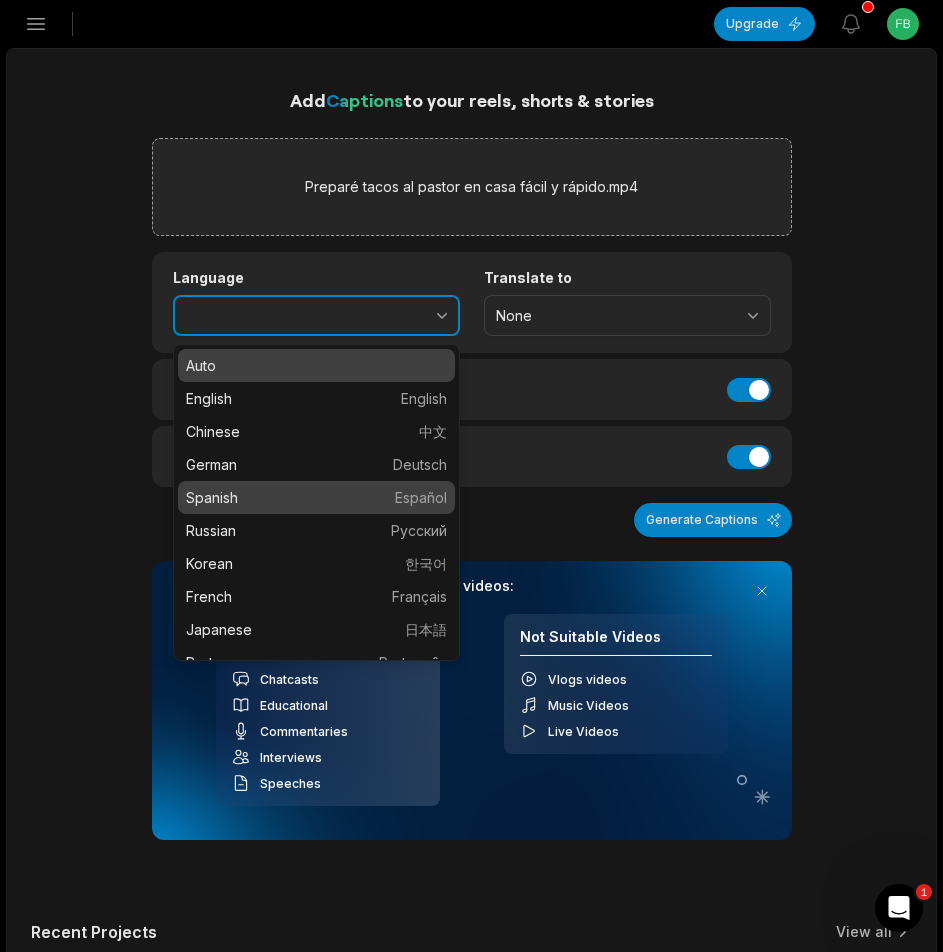 type on "*******" 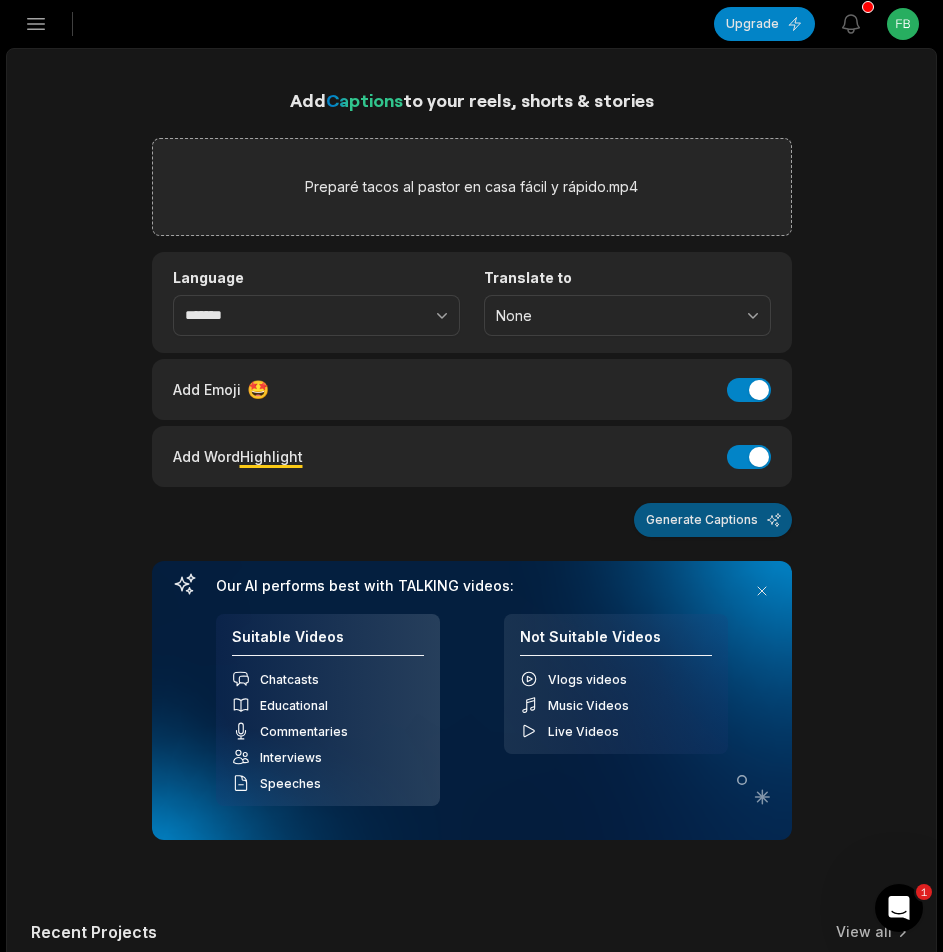 click on "Generate Captions" at bounding box center [713, 520] 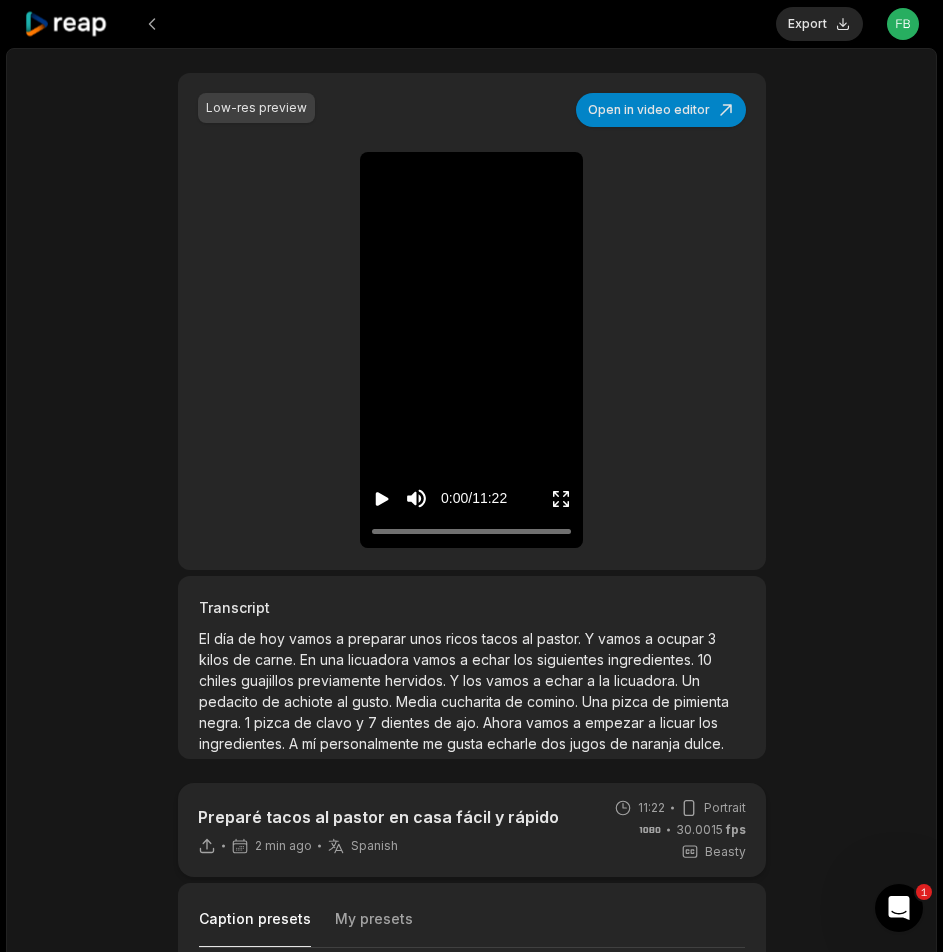 scroll, scrollTop: 300, scrollLeft: 0, axis: vertical 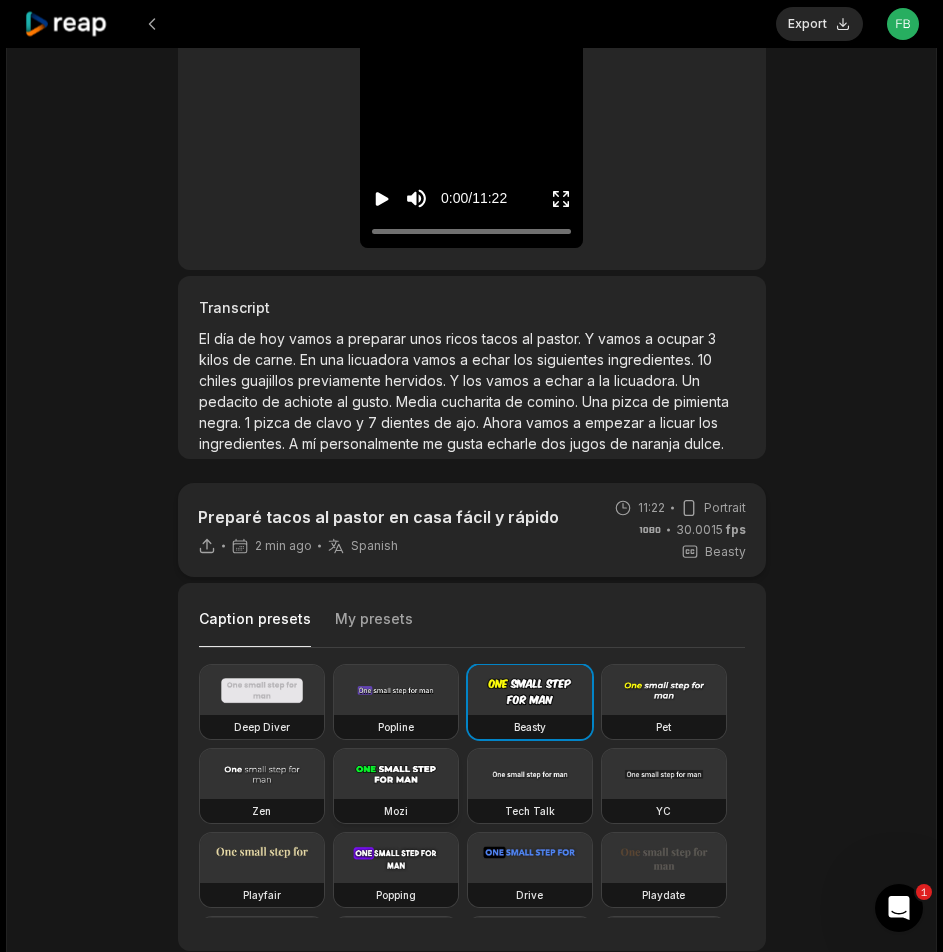 click at bounding box center [396, 774] 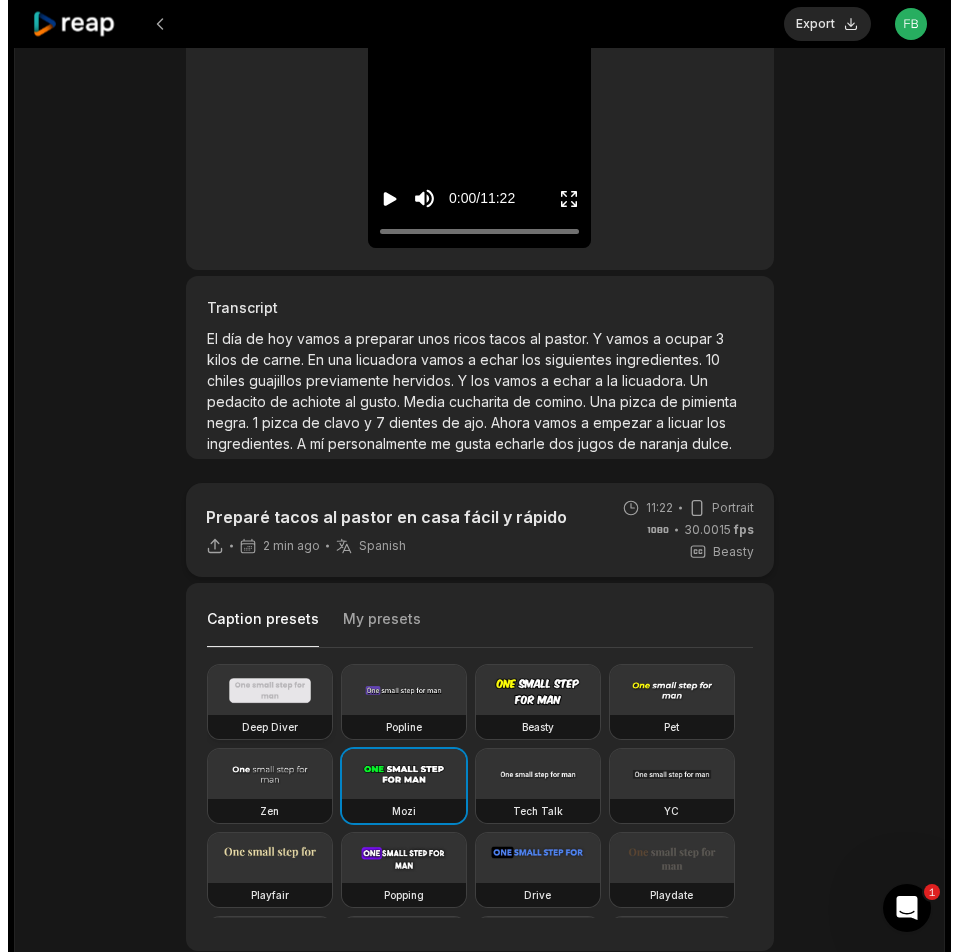 scroll, scrollTop: 0, scrollLeft: 0, axis: both 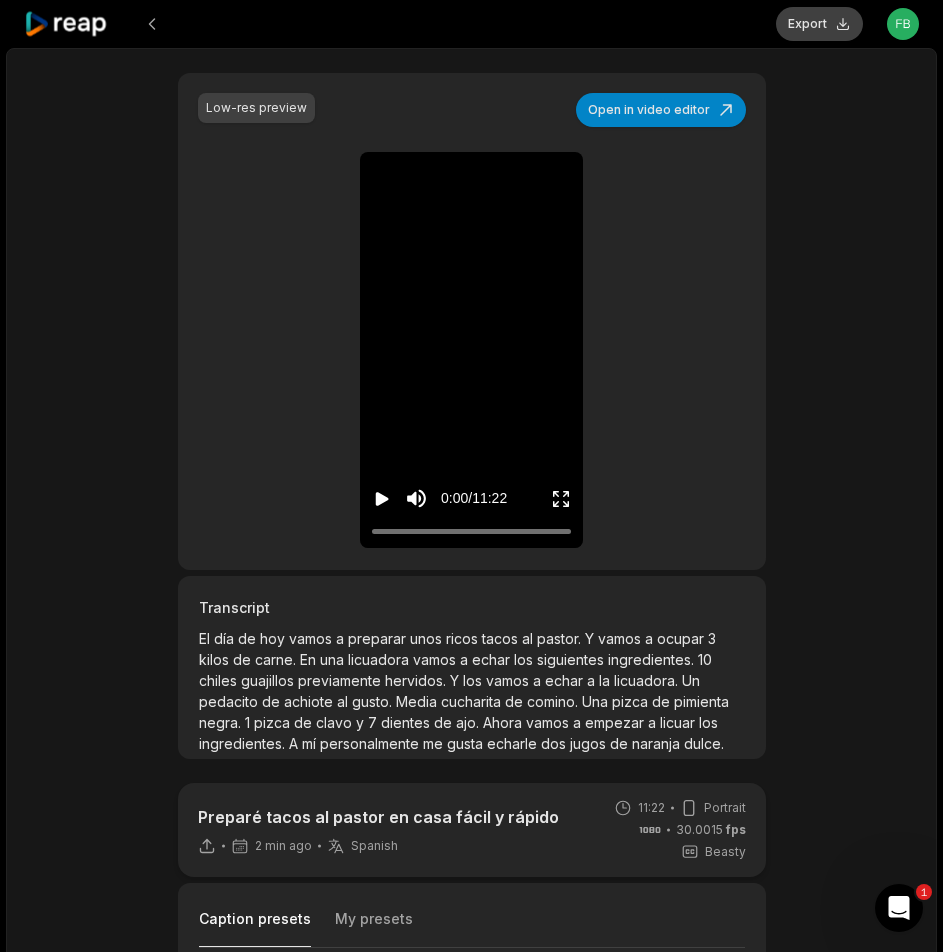 click on "Export" at bounding box center (819, 24) 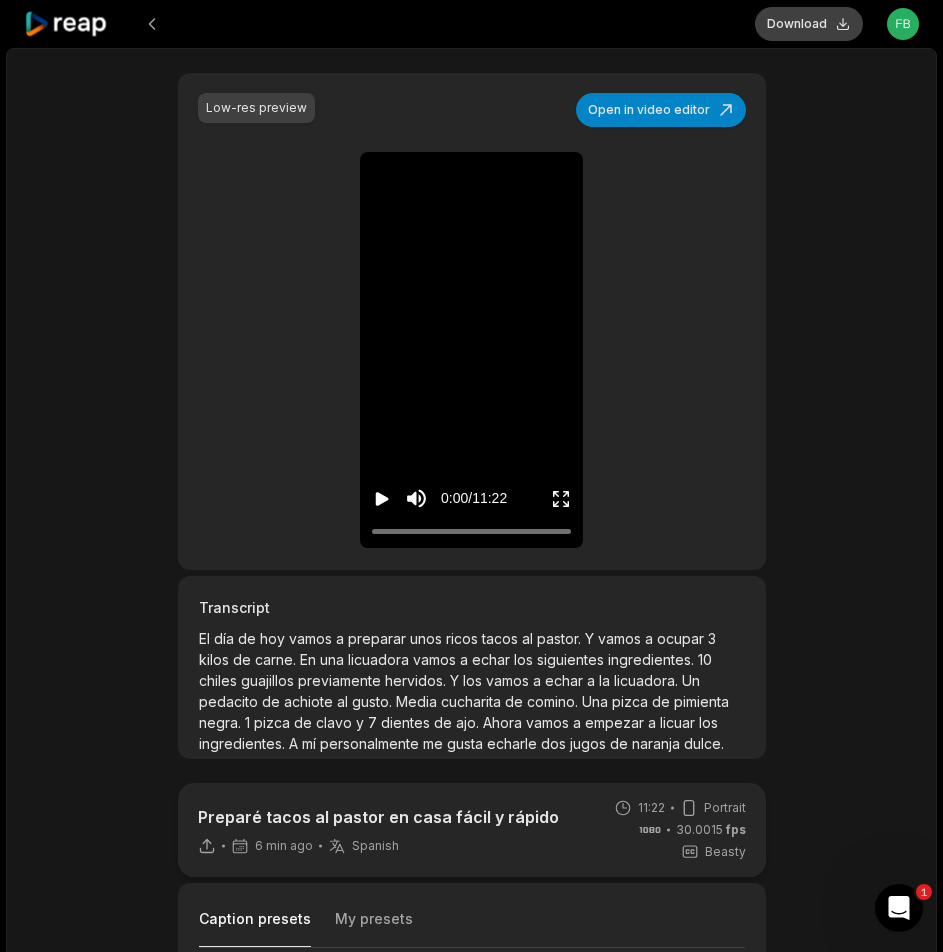 click on "Download" at bounding box center [809, 24] 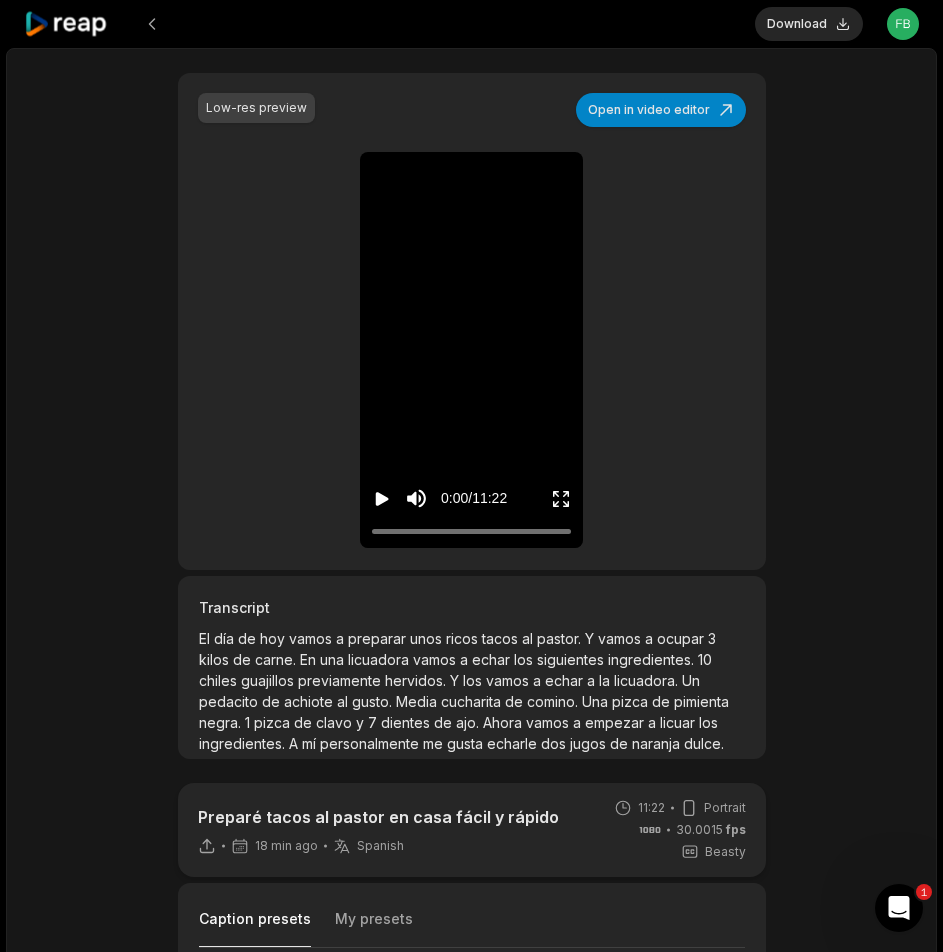 click 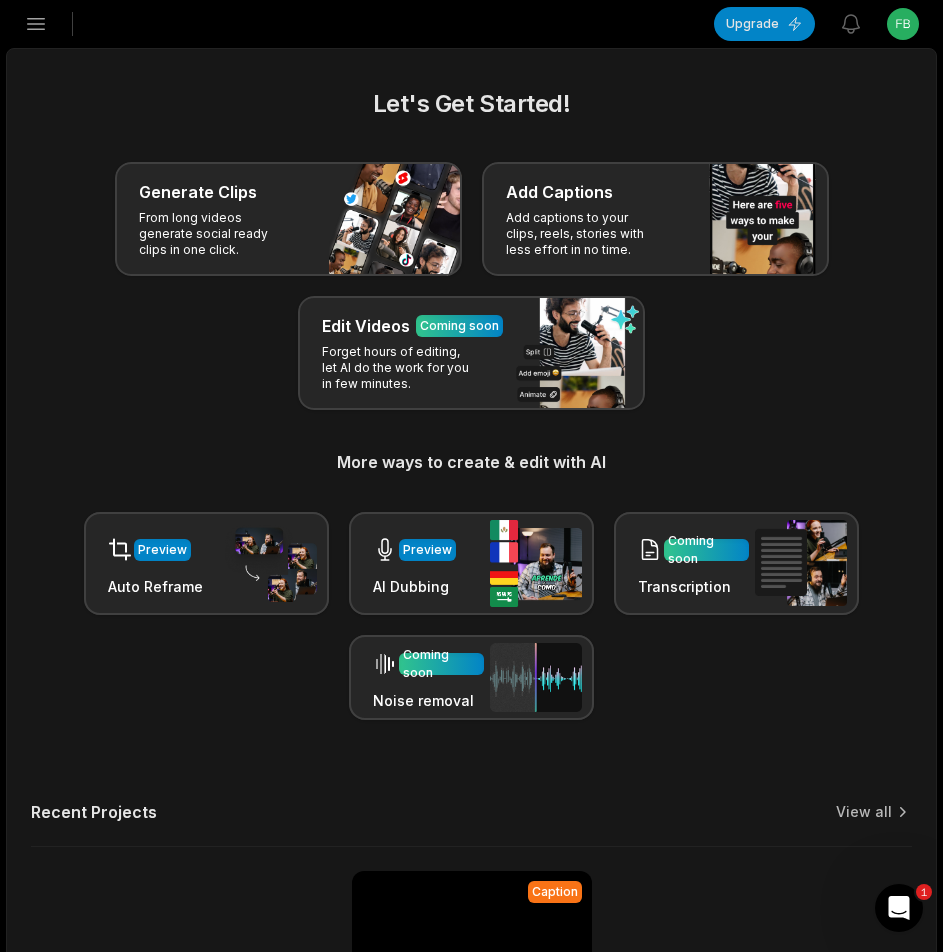 click 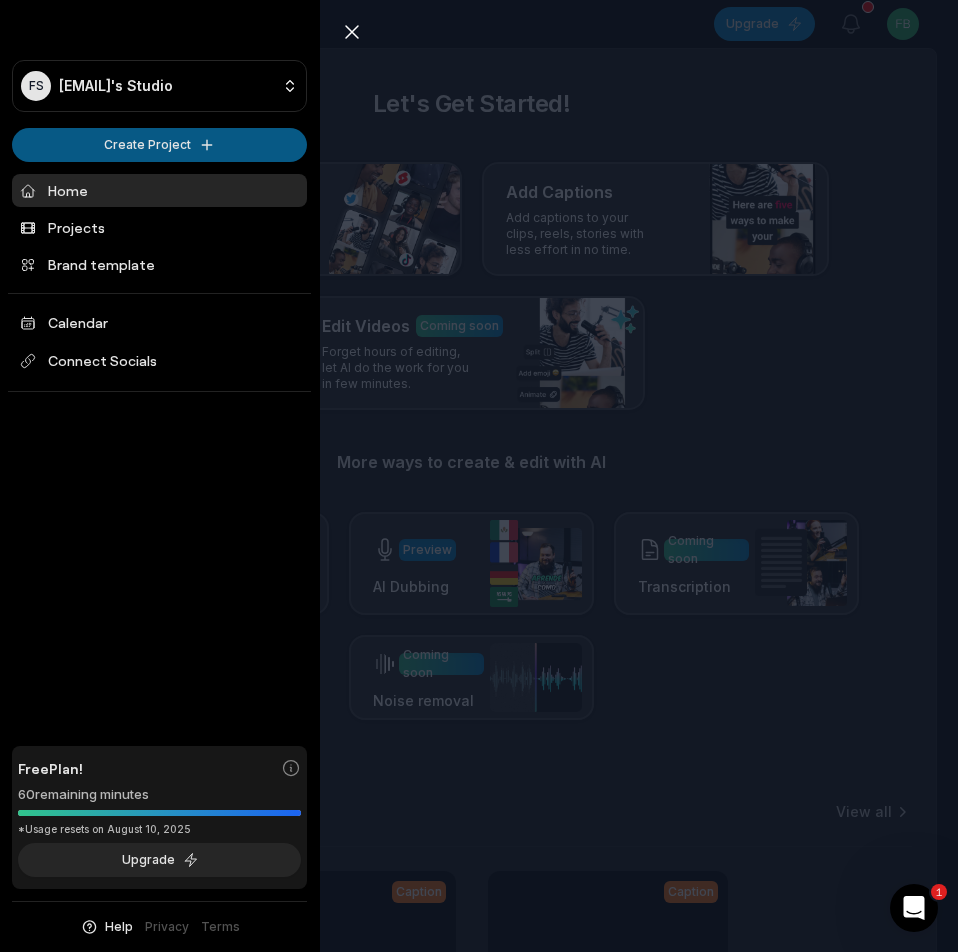 click on "FS Fbyukodl@telegmail.com's Studio Create Project Home Projects Brand template Calendar Connect Socials Free  Plan! 60  remaining minutes *Usage resets on August 10, 2025 Upgrade Help Privacy Terms Open sidebar Upgrade View notifications Open user menu   Let's Get Started! Generate Clips From long videos generate social ready clips in one click. Add Captions Add captions to your clips, reels, stories with less effort in no time. Edit Videos Coming soon Forget hours of editing, let AI do the work for you in few minutes. More ways to create & edit with AI Preview Auto Reframe Preview AI Dubbing Coming soon Transcription Coming soon Noise removal Recent Projects View all Caption 11:22 Preparé tacos al pastor en casa fácil y rápido Open options 18 minutes ago Caption 13:06 Las chamacas querían ir a la feria Open options 40 minutes ago Made with   in San Francisco 1 Close sidebar FS Fbyukodl@telegmail.com's Studio Create Project Home Projects Brand template Calendar Connect Socials Free  Plan! 60 Upgrade Help" at bounding box center (479, 476) 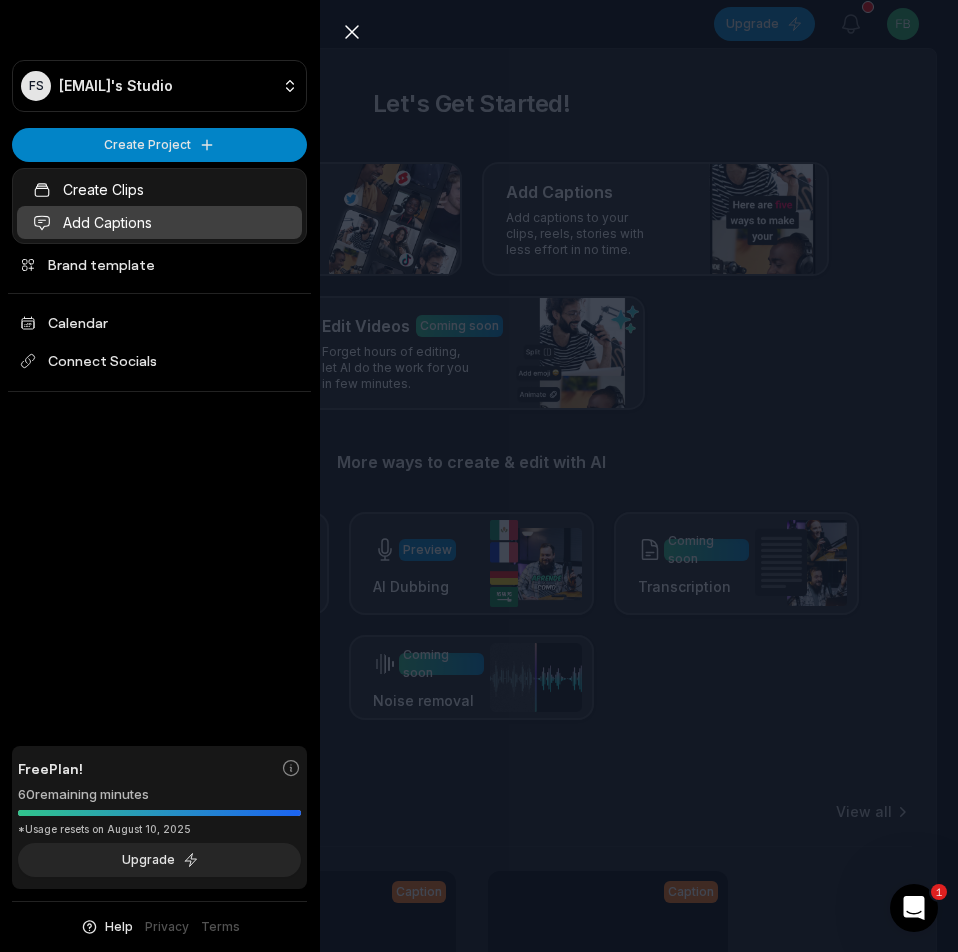 click on "Add Captions" at bounding box center (159, 222) 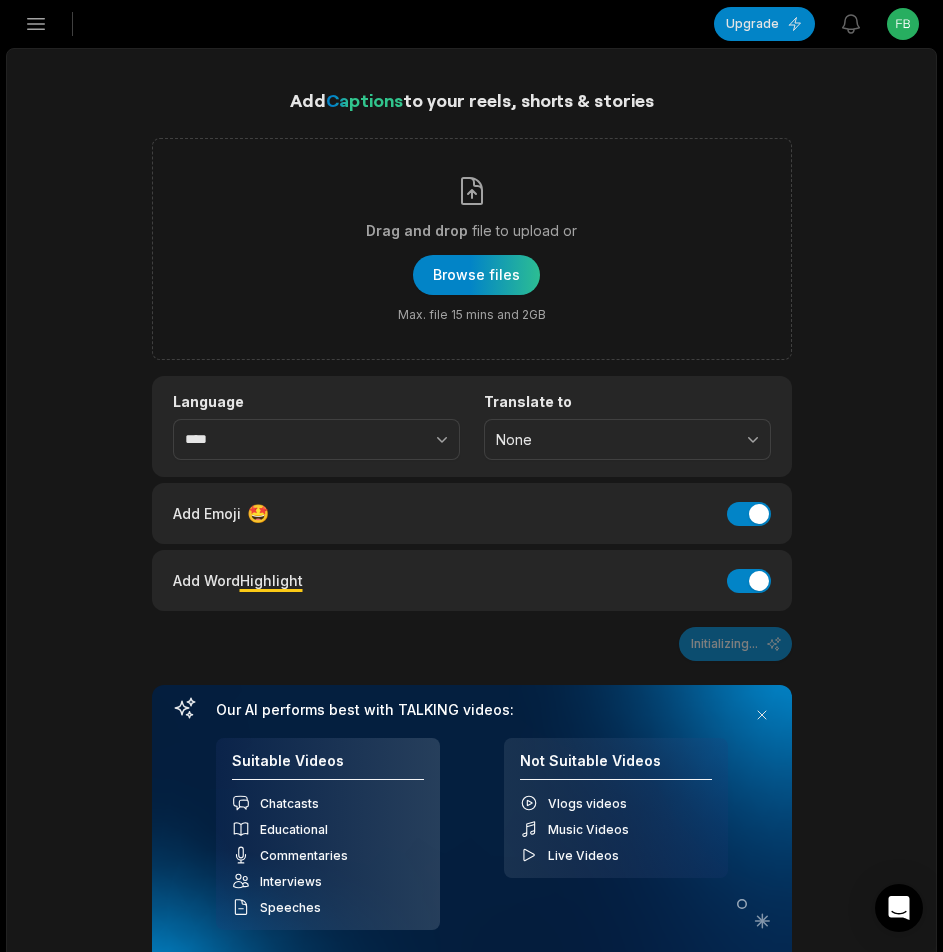 scroll, scrollTop: 0, scrollLeft: 0, axis: both 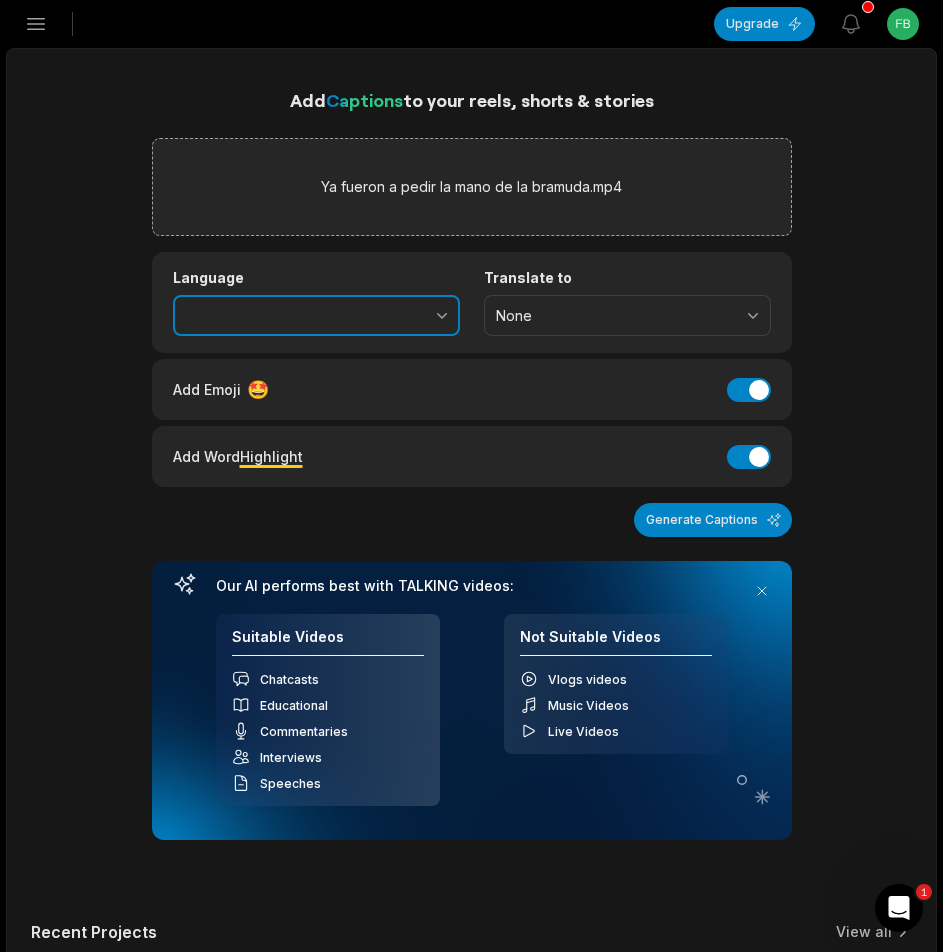 click 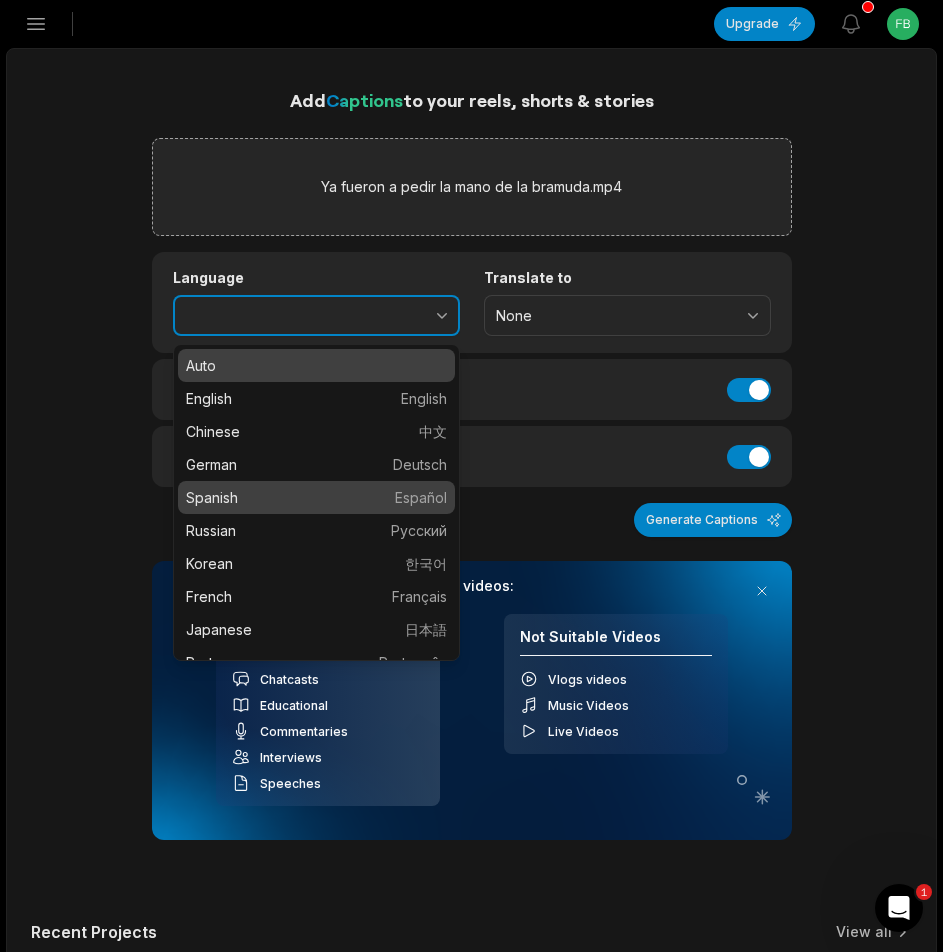 type on "*******" 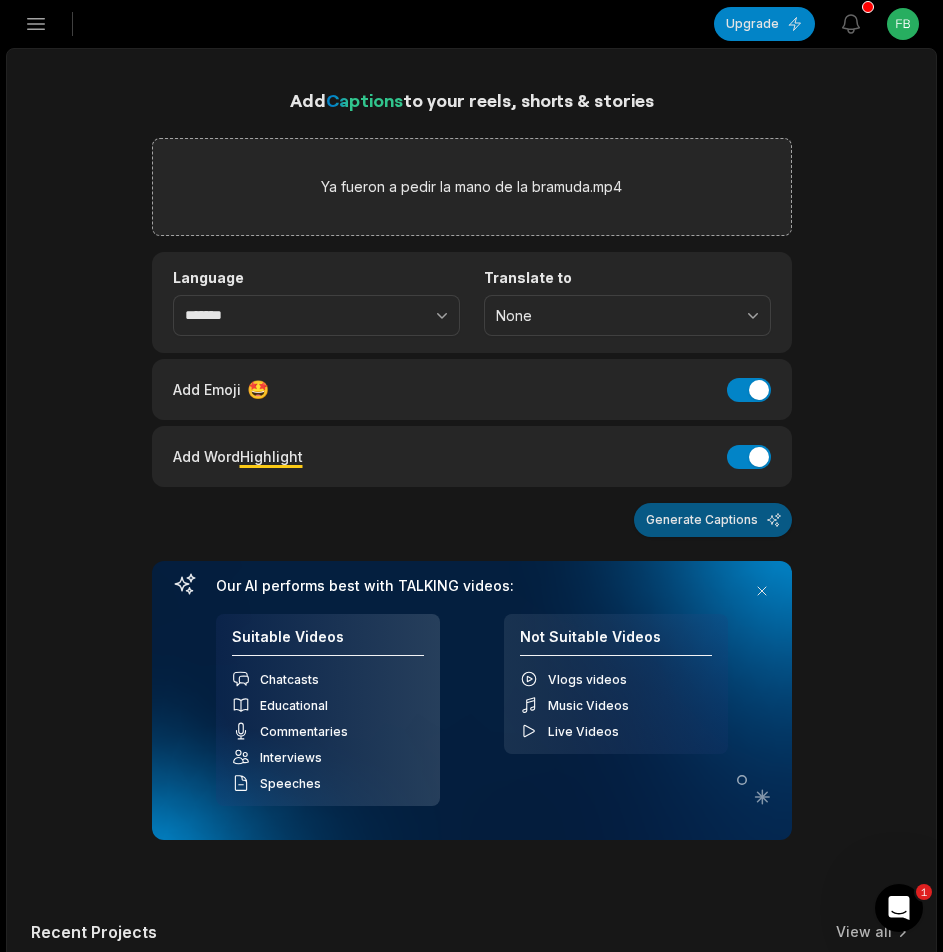 click on "Generate Captions" at bounding box center [713, 520] 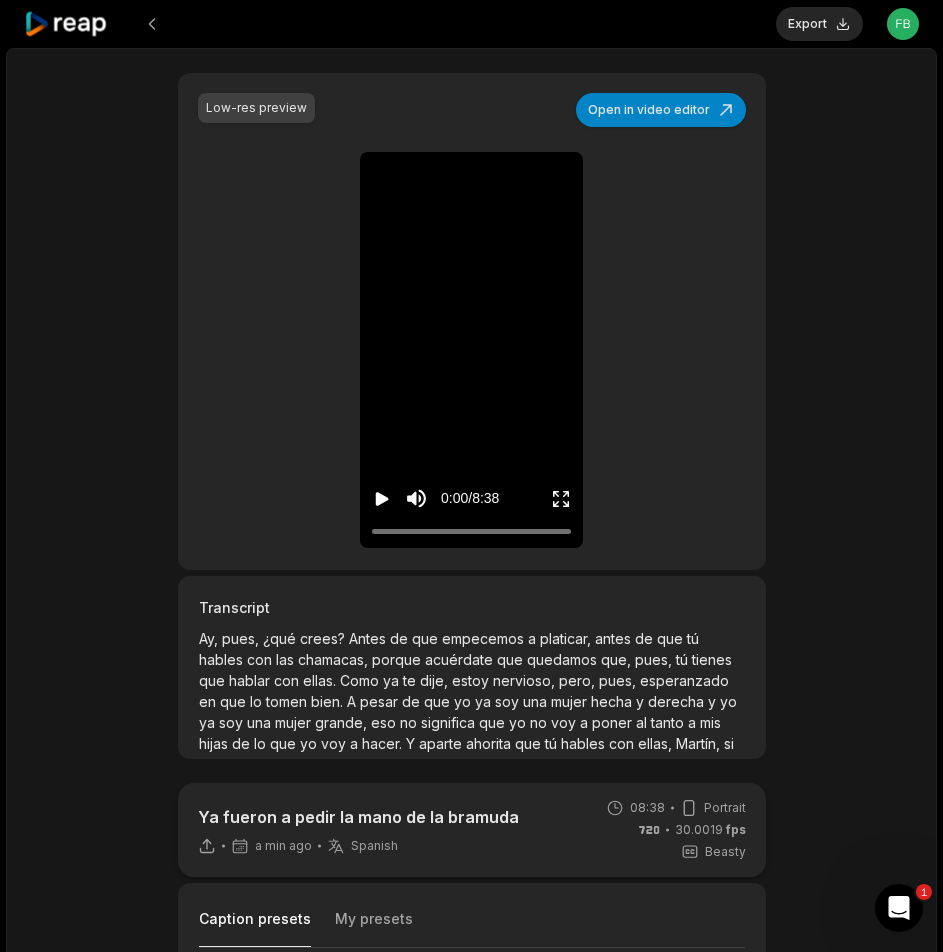 scroll, scrollTop: 300, scrollLeft: 0, axis: vertical 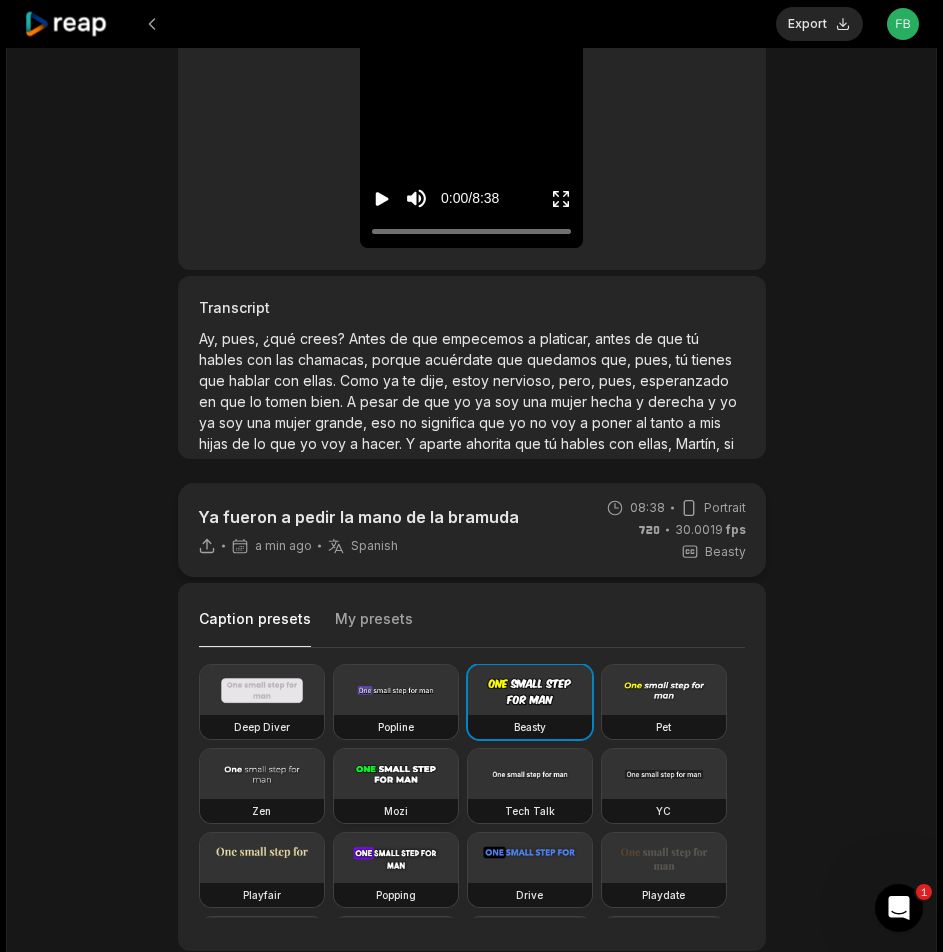 click at bounding box center (396, 774) 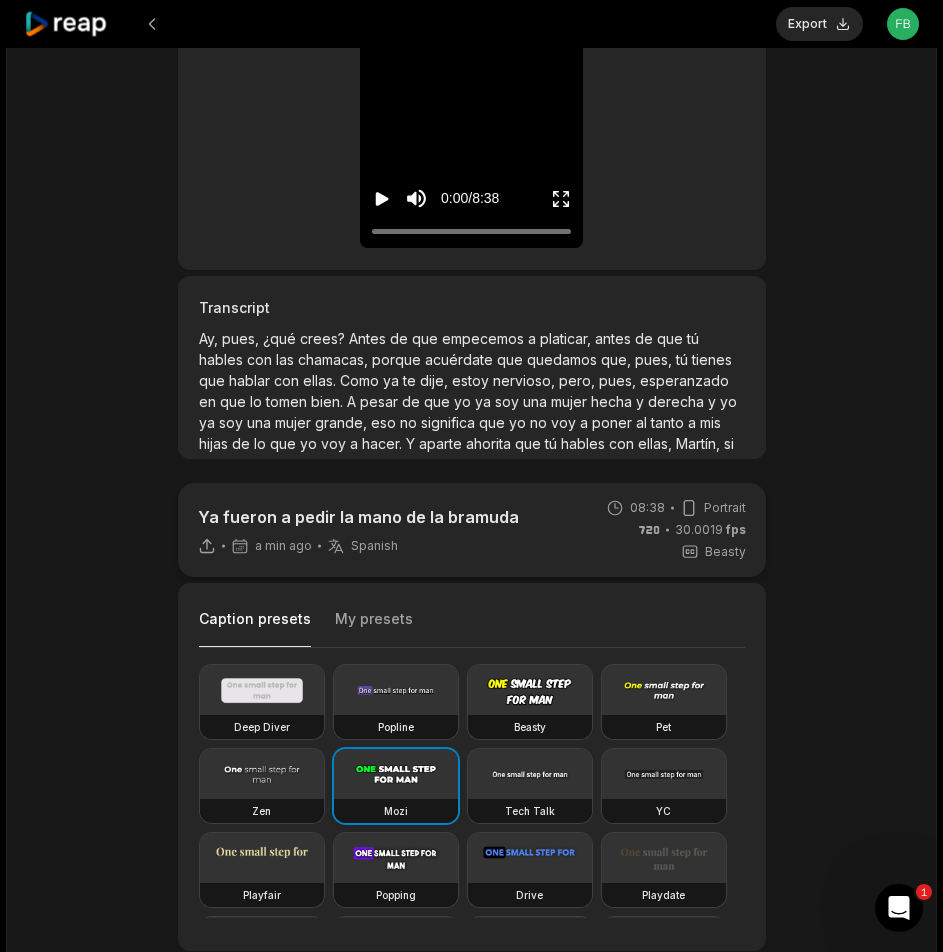 type on "**" 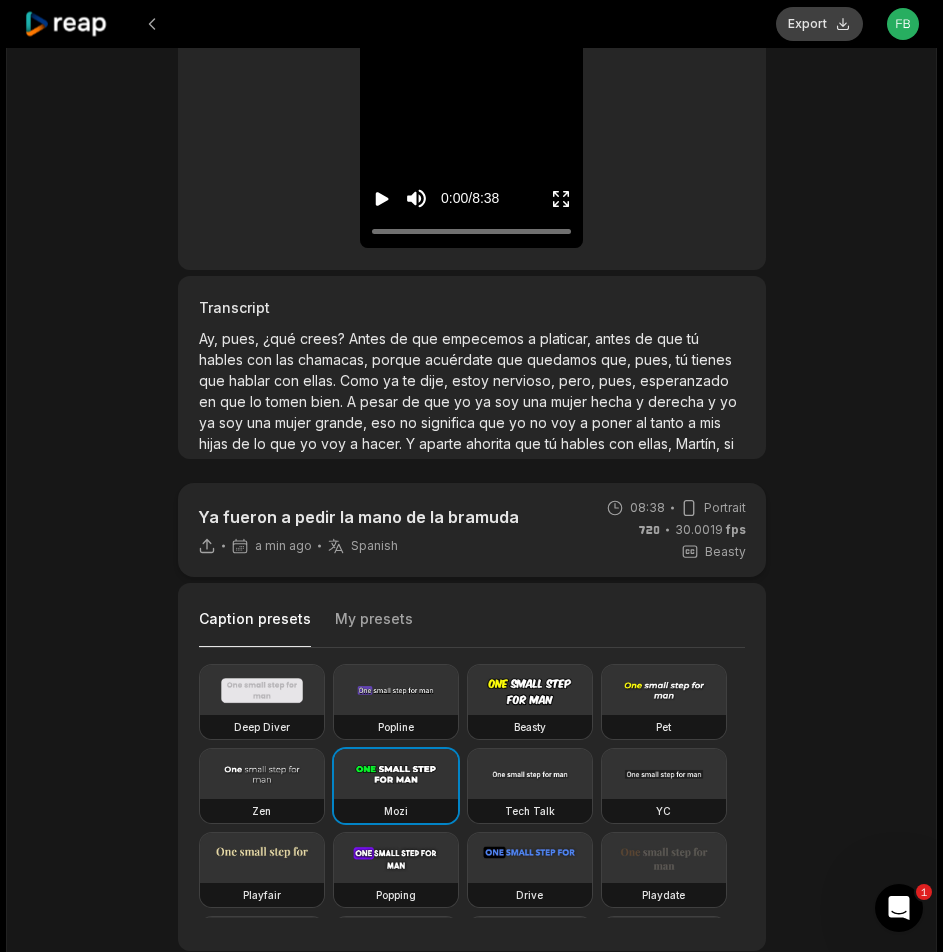 click on "Export" at bounding box center [819, 24] 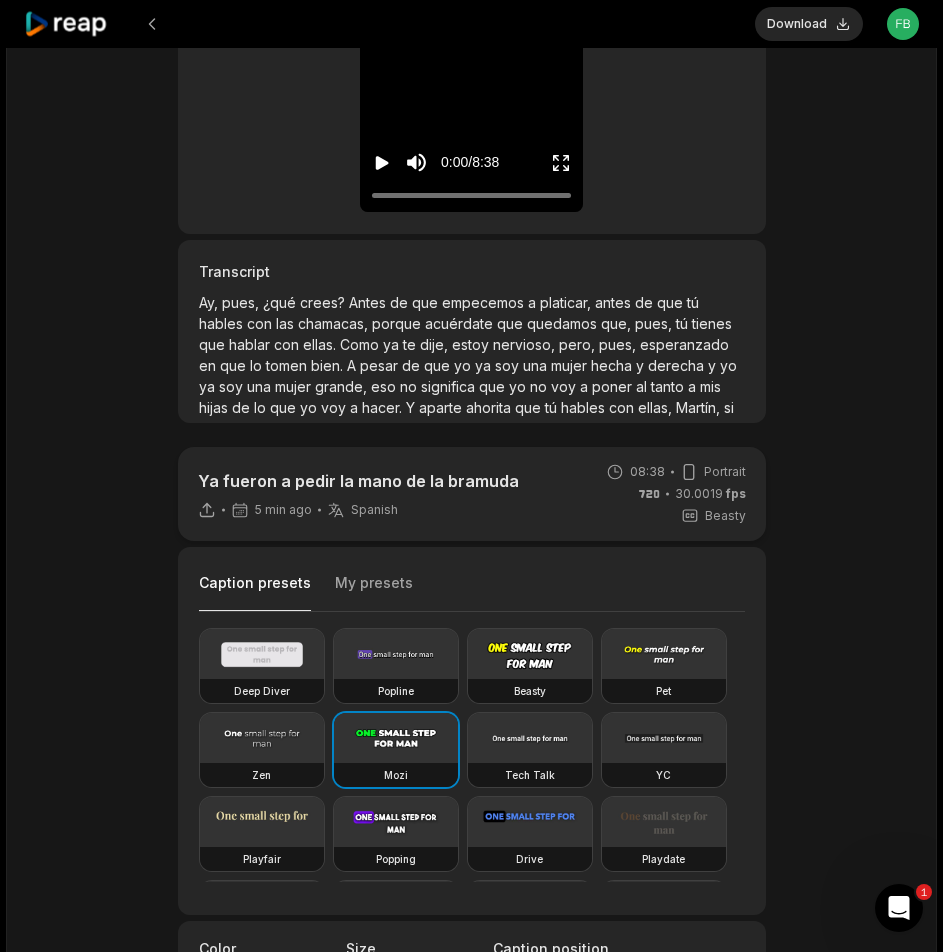 scroll, scrollTop: 300, scrollLeft: 0, axis: vertical 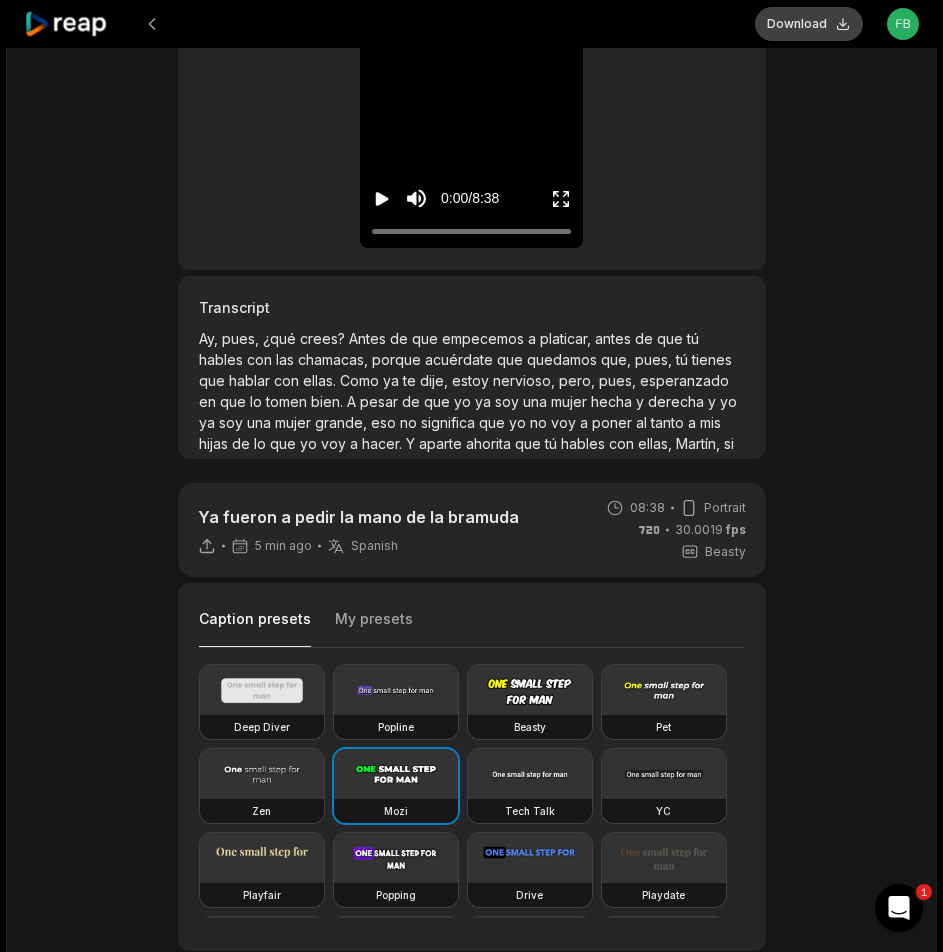 click on "Download" at bounding box center (809, 24) 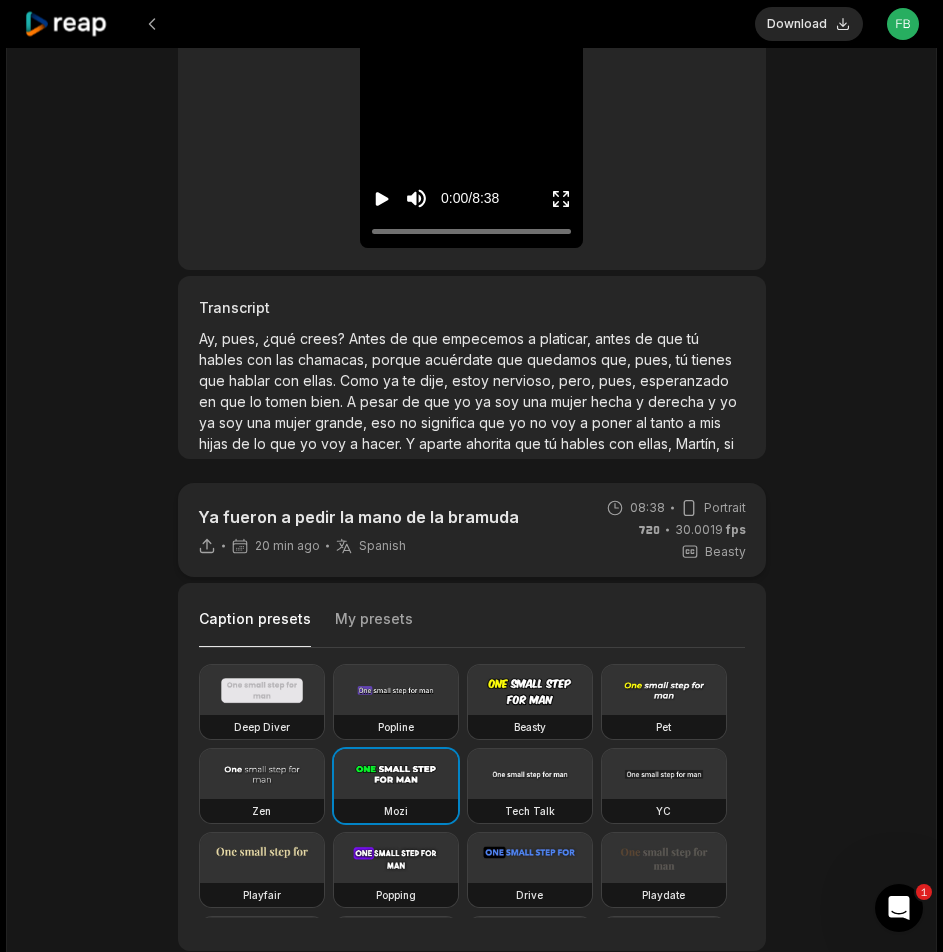 click 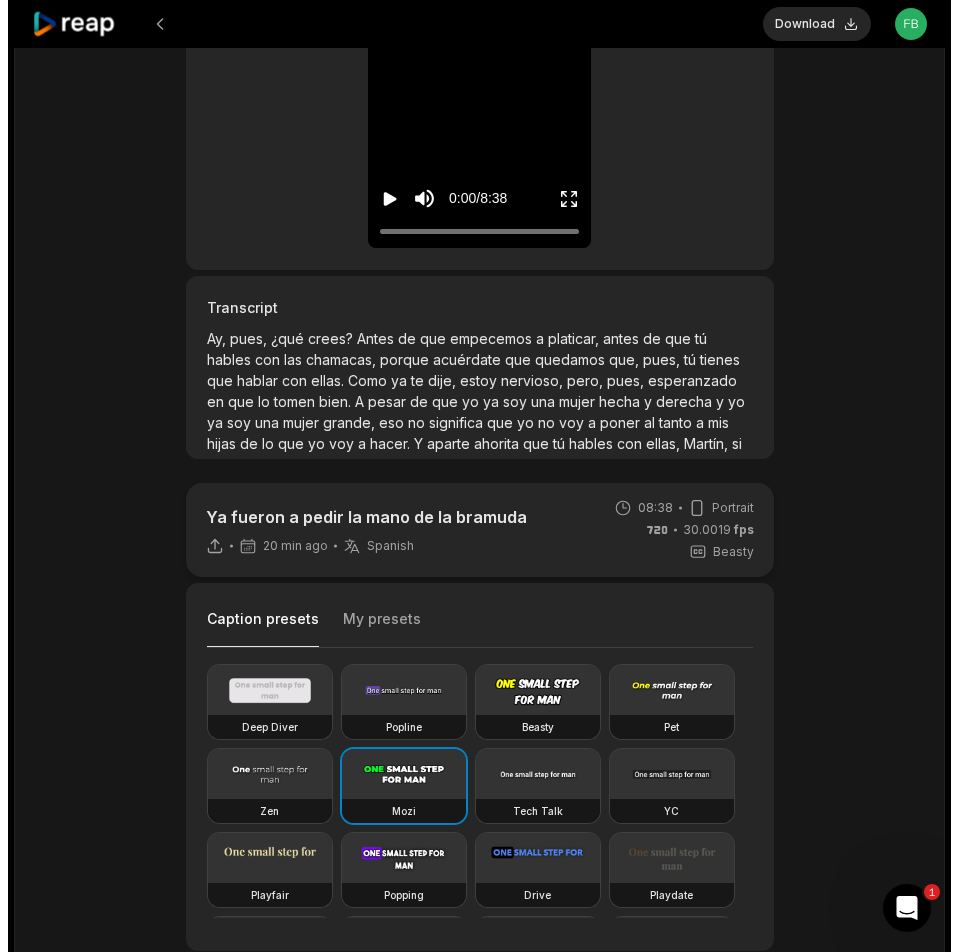 scroll, scrollTop: 0, scrollLeft: 0, axis: both 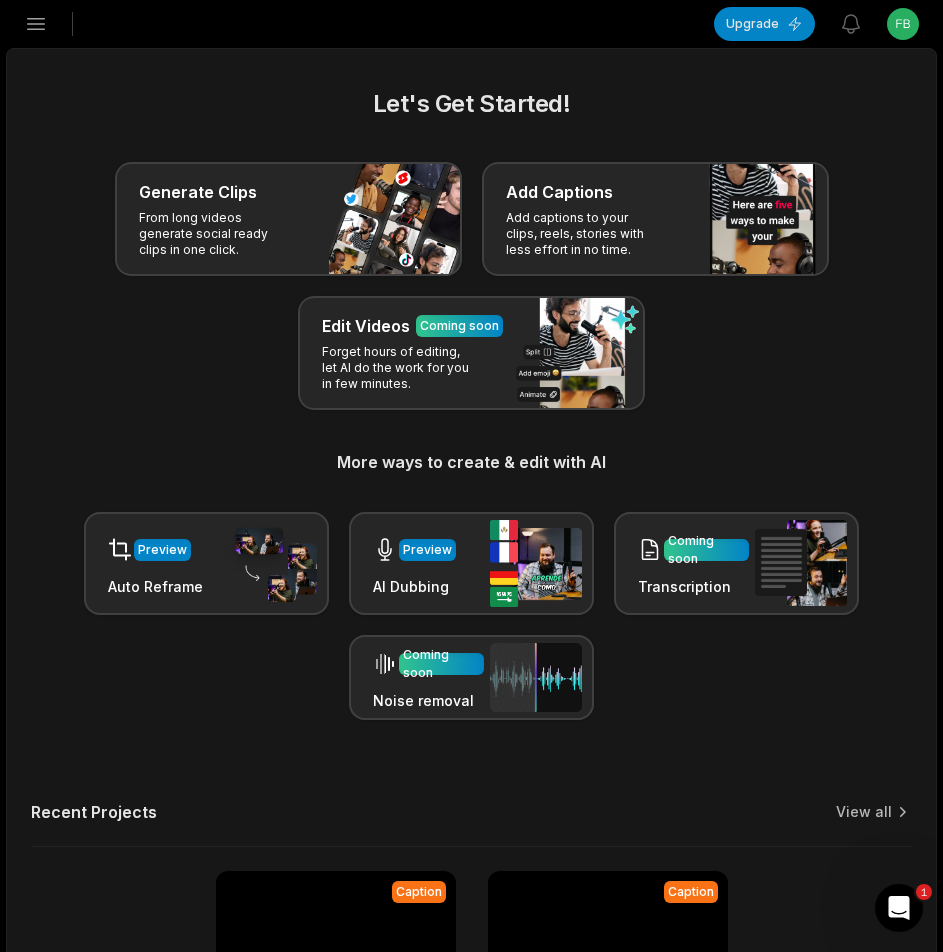 click 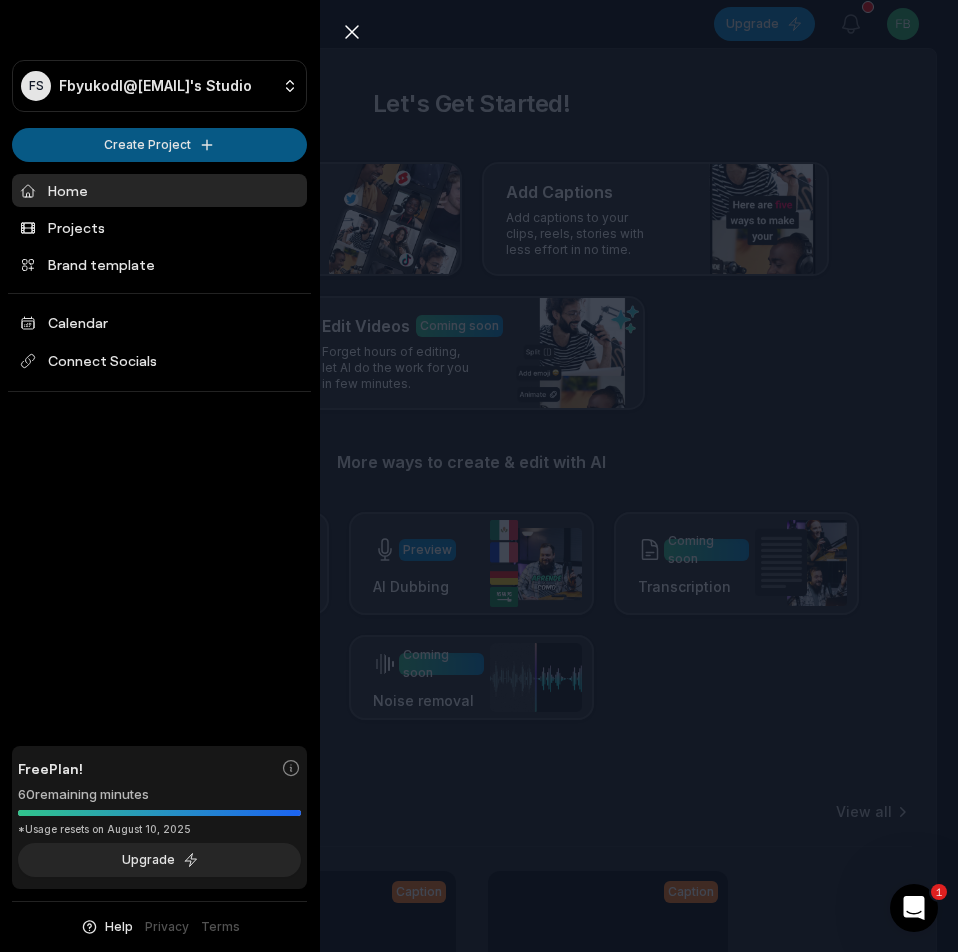 click on "FS Fbyukodl@telegmail.com's Studio Create Project Home Projects Brand template Calendar Connect Socials Free  Plan! 60  remaining minutes *Usage resets on August 10, 2025 Upgrade Help Privacy Terms Open sidebar Upgrade View notifications Open user menu   Let's Get Started! Generate Clips From long videos generate social ready clips in one click. Add Captions Add captions to your clips, reels, stories with less effort in no time. Edit Videos Coming soon Forget hours of editing, let AI do the work for you in few minutes. More ways to create & edit with AI Preview Auto Reframe Preview AI Dubbing Coming soon Transcription Coming soon Noise removal Recent Projects View all Caption 11:22 Preparé tacos al pastor en casa fácil y rápido Open options an hour ago Caption 13:06 Las chamacas querían ir a la feria Open options an hour ago Made with   in San Francisco 1 Close sidebar FS Fbyukodl@telegmail.com's Studio Create Project Home Projects Brand template Calendar Connect Socials Free  Plan! 60  remaining minutes" at bounding box center [479, 476] 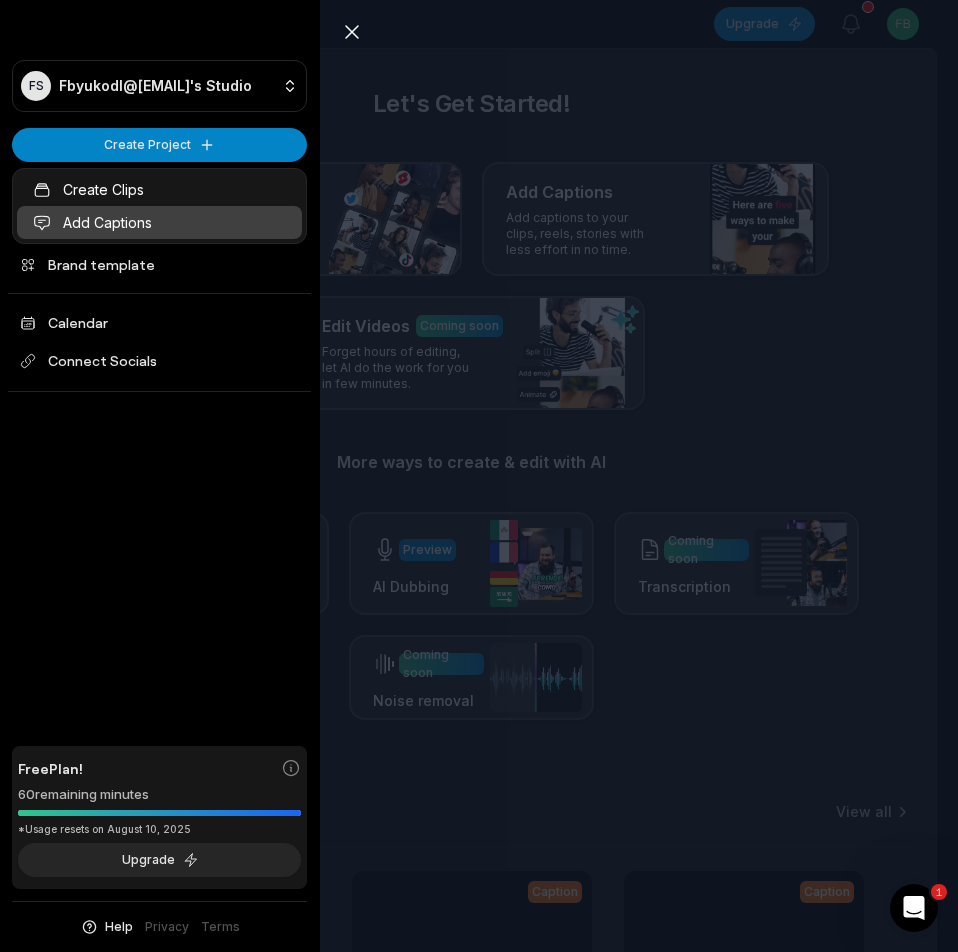 click on "Add Captions" at bounding box center (159, 222) 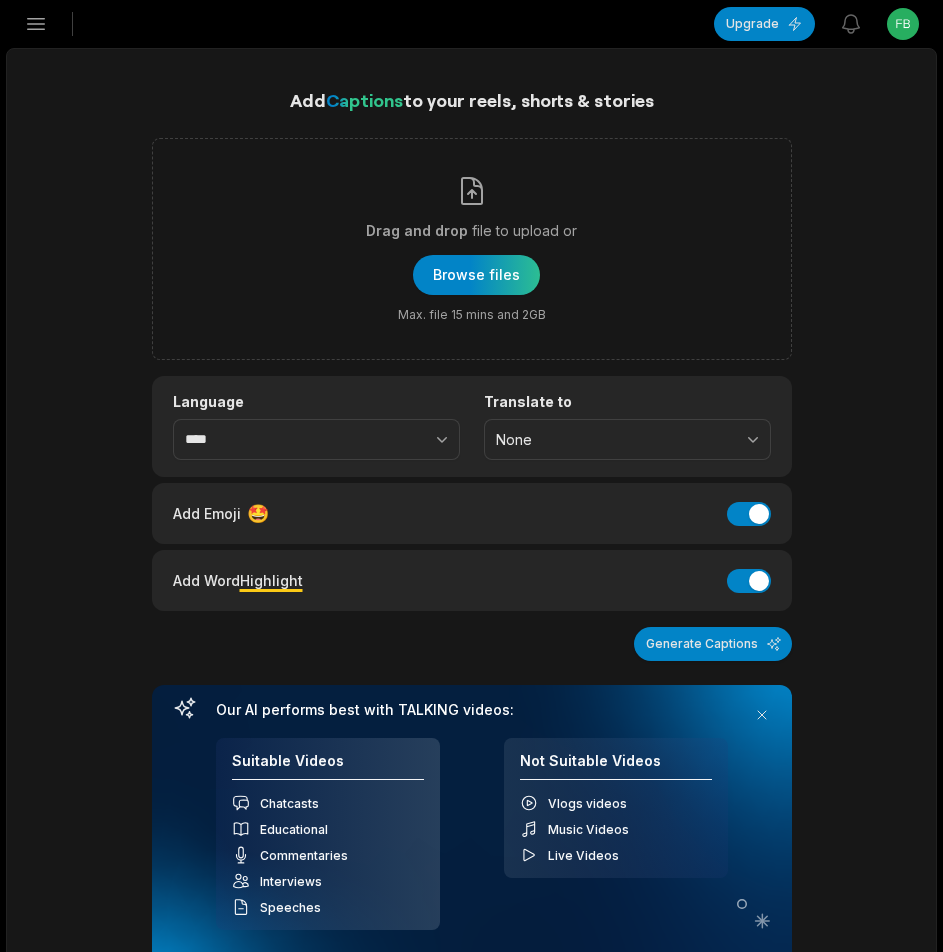 scroll, scrollTop: 0, scrollLeft: 0, axis: both 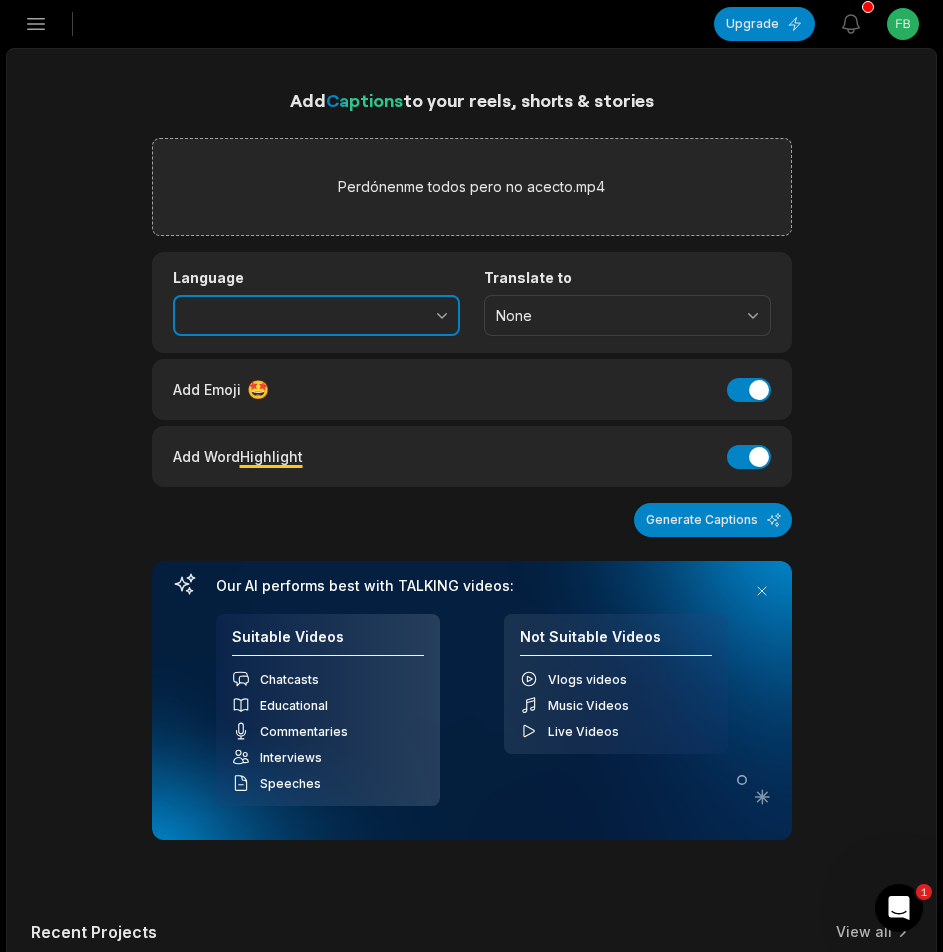 click at bounding box center (398, 316) 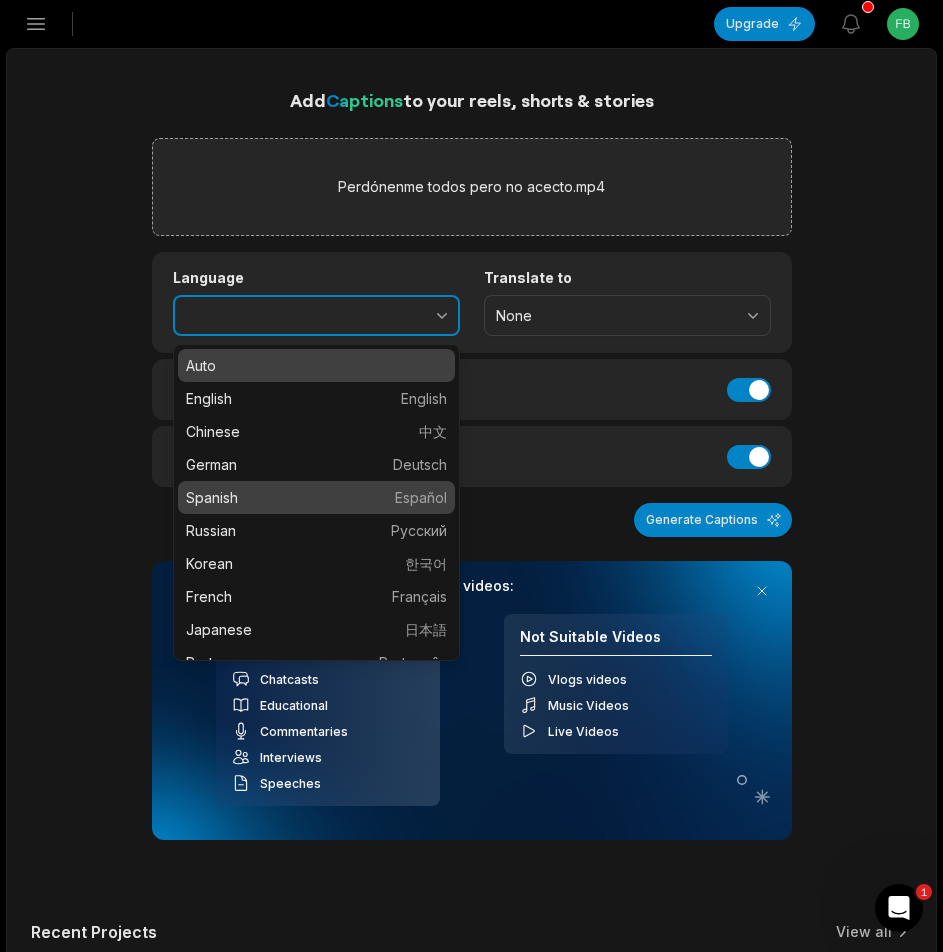 type on "*******" 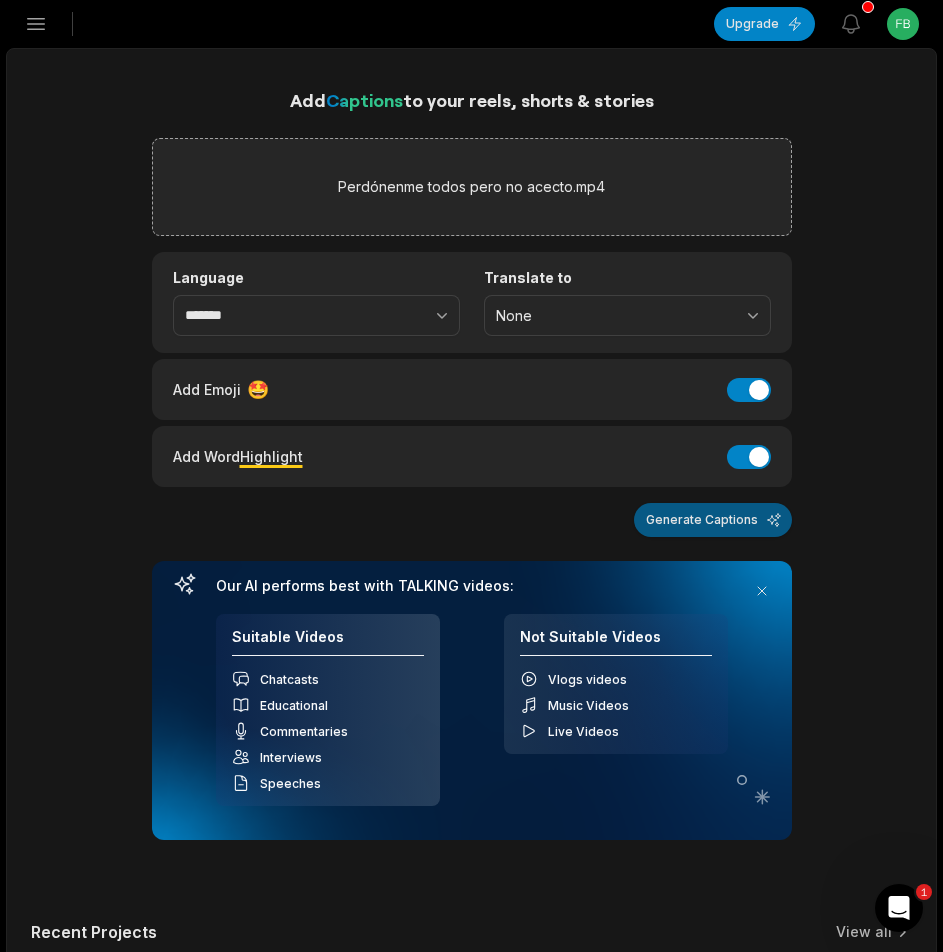 click on "Generate Captions" at bounding box center [713, 520] 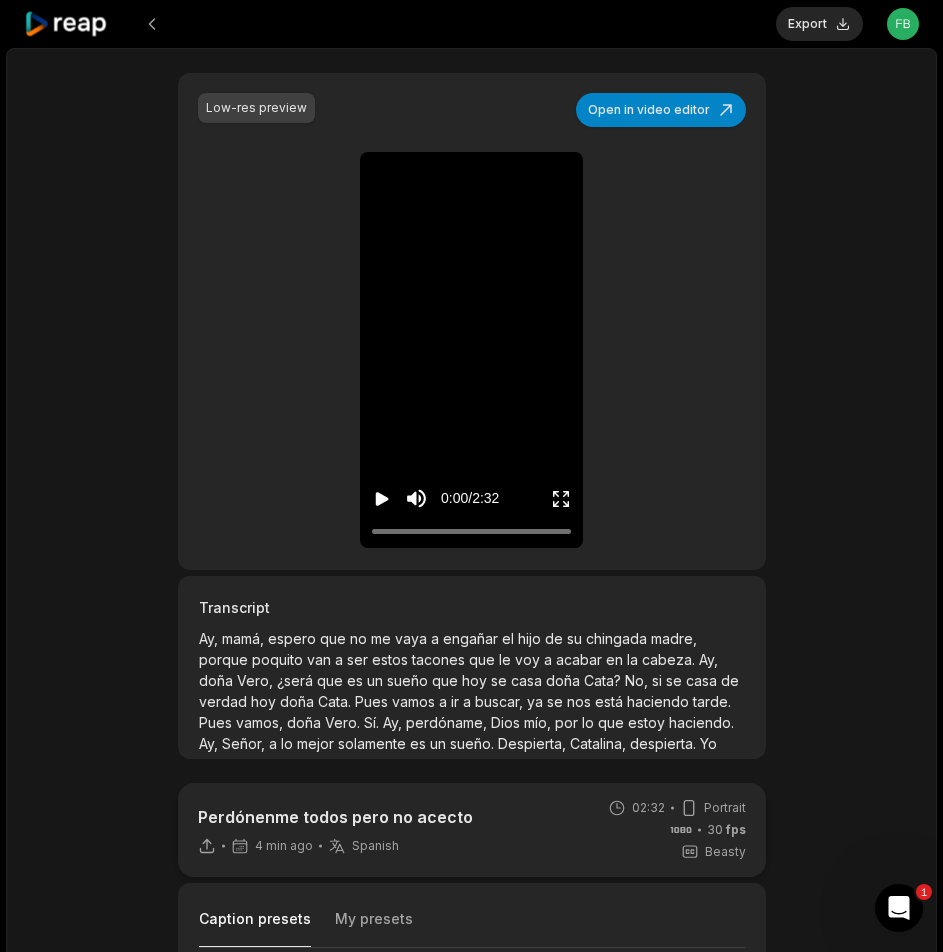 scroll, scrollTop: 300, scrollLeft: 0, axis: vertical 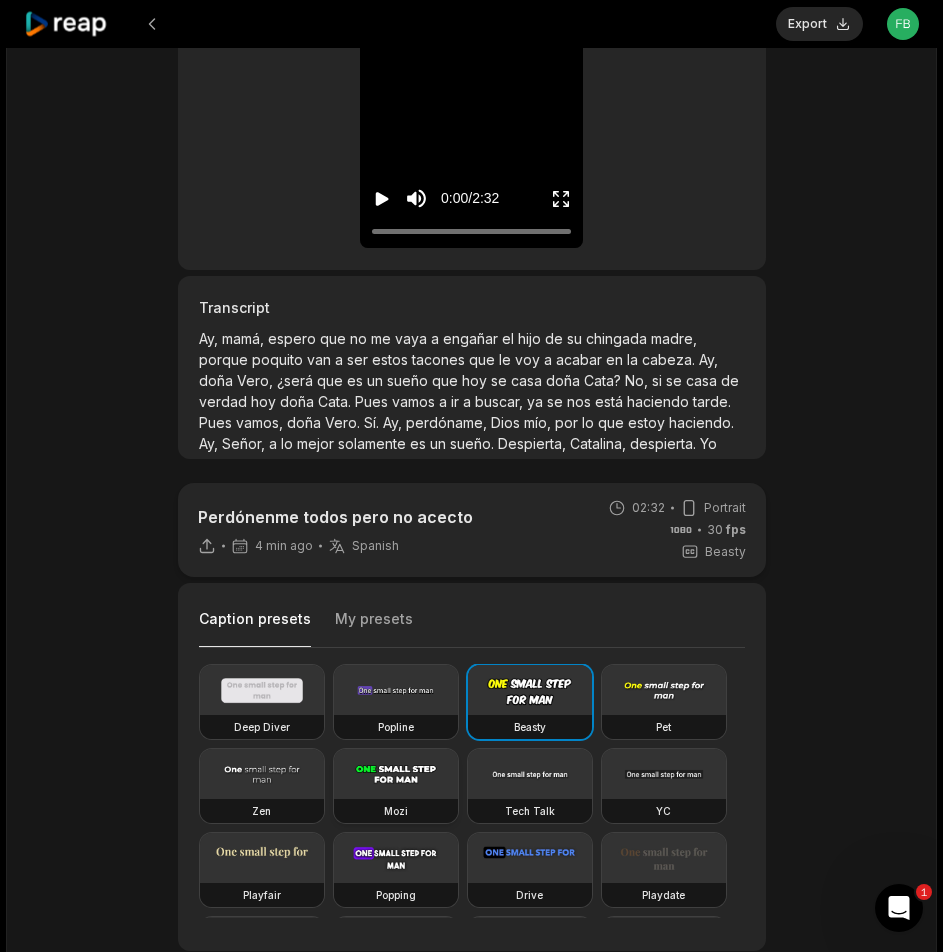 click at bounding box center [396, 774] 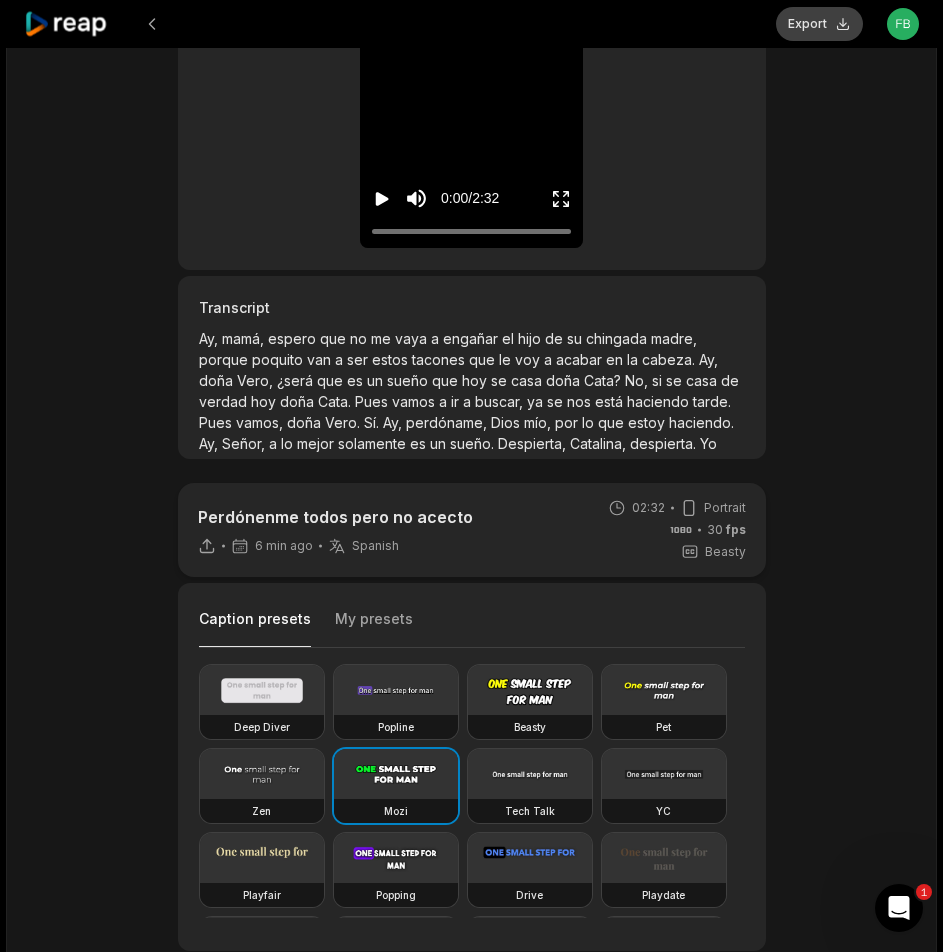 click on "Export" at bounding box center (819, 24) 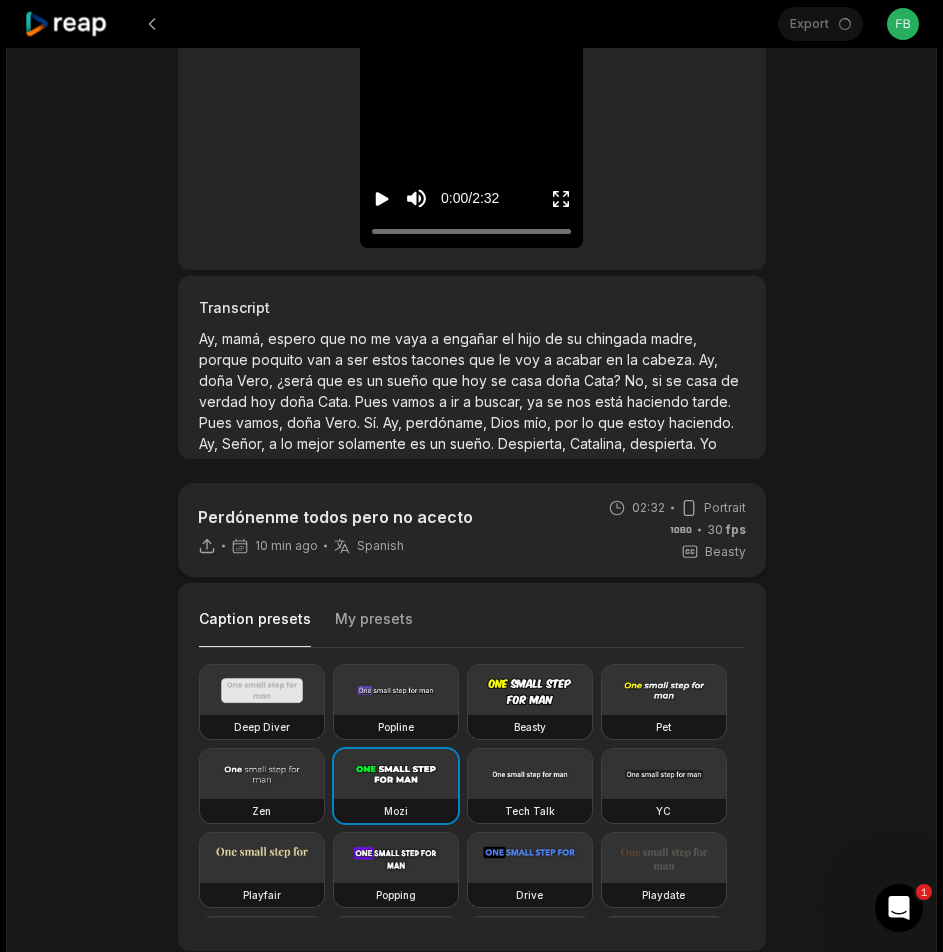 scroll, scrollTop: 300, scrollLeft: 0, axis: vertical 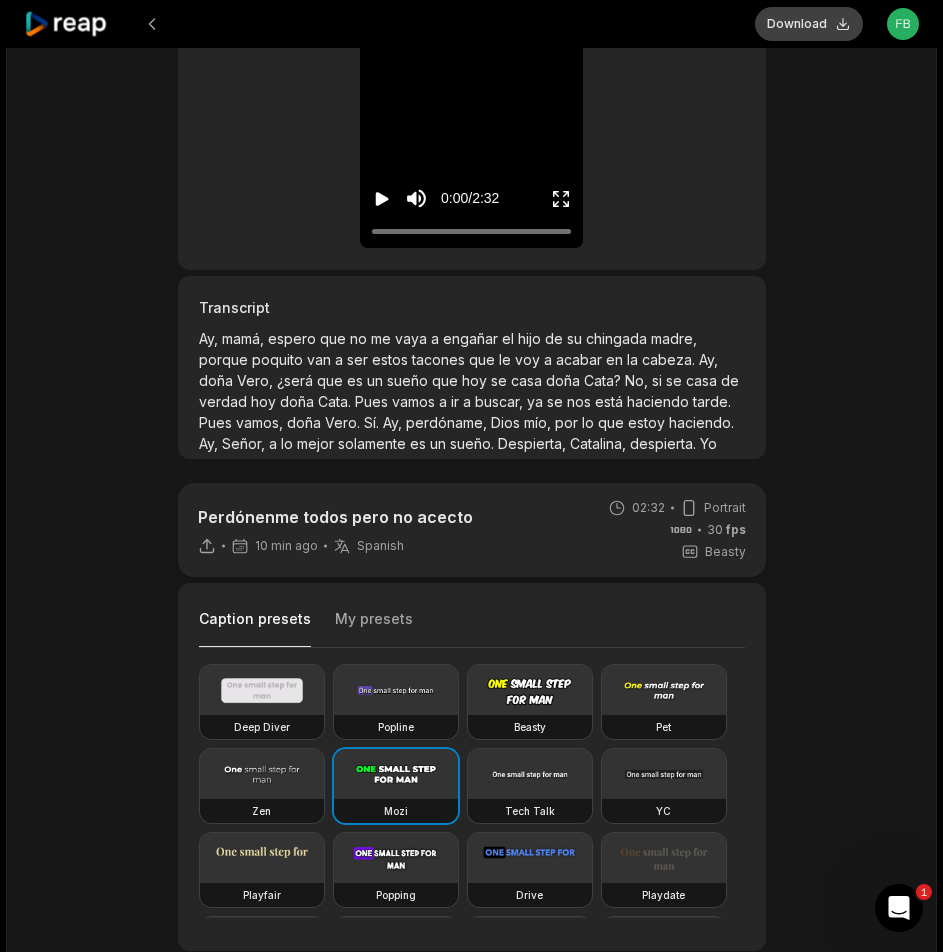 click on "Download" at bounding box center [809, 24] 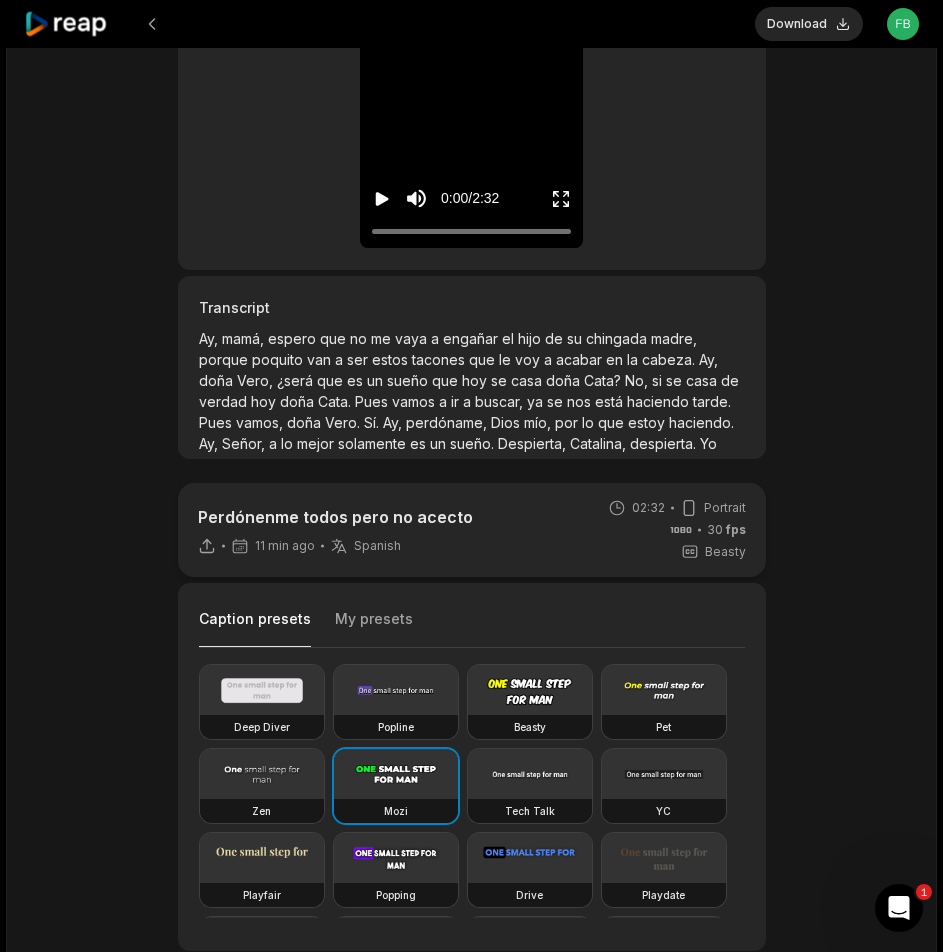 click 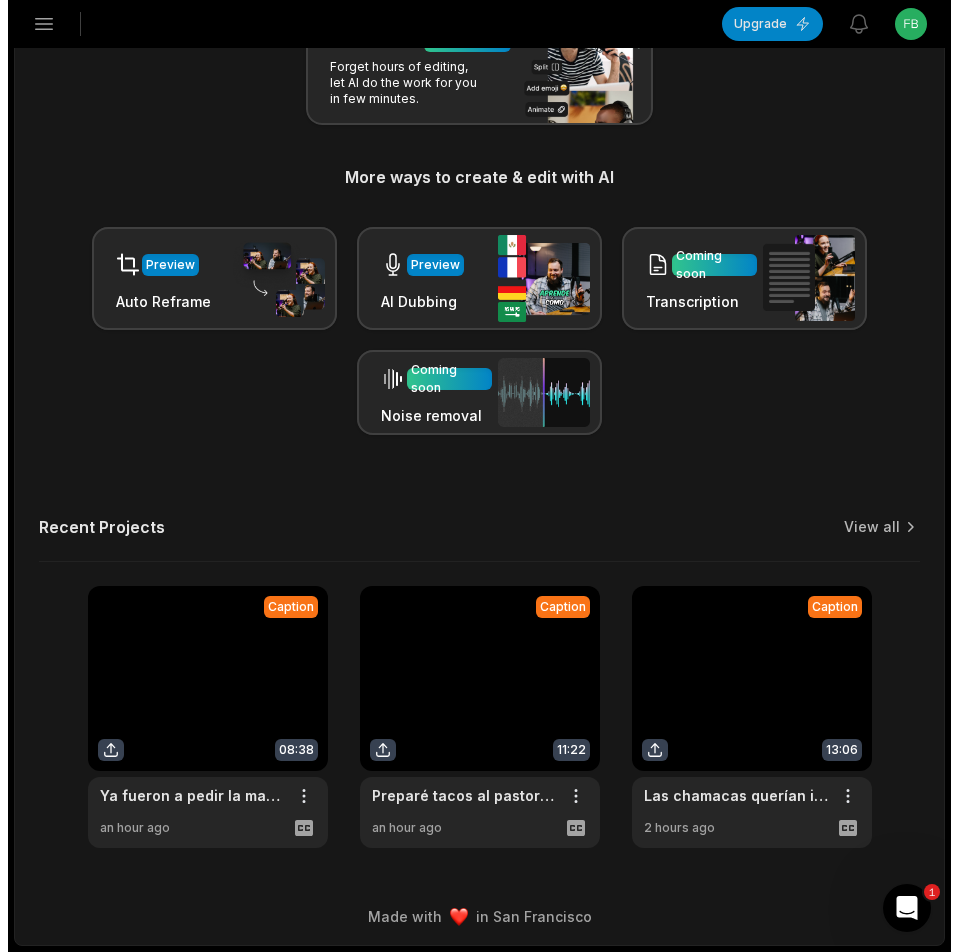 scroll, scrollTop: 0, scrollLeft: 0, axis: both 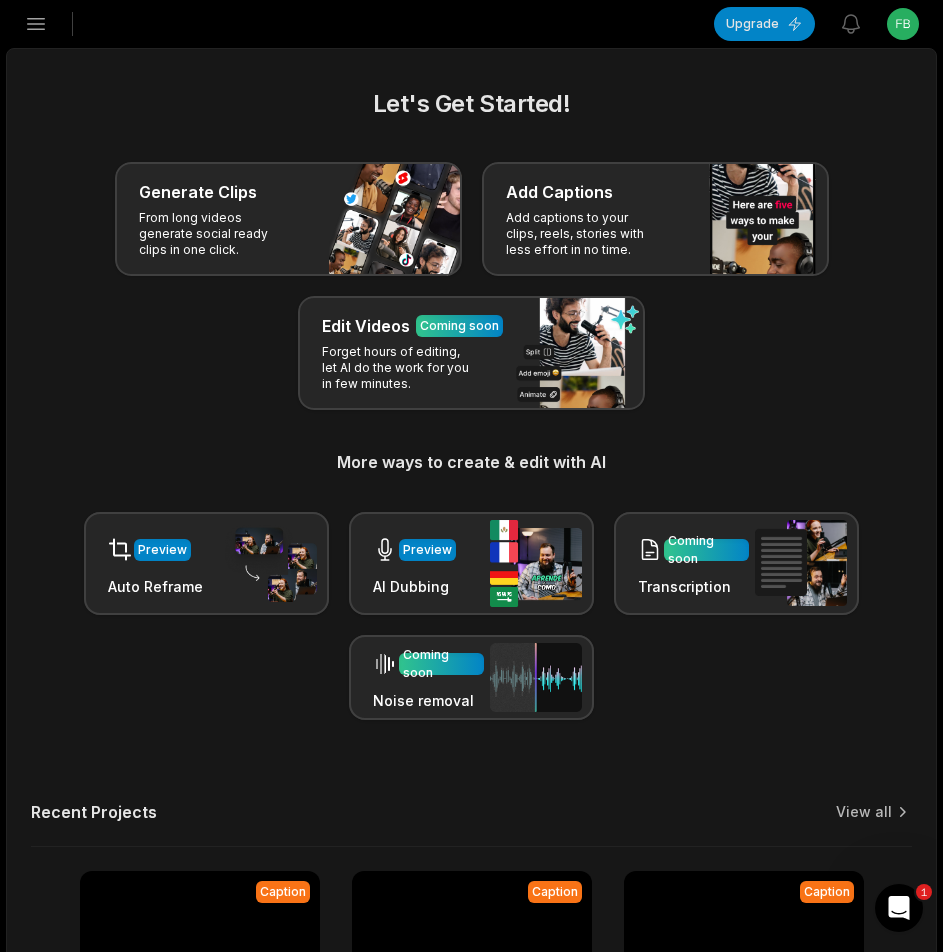 click 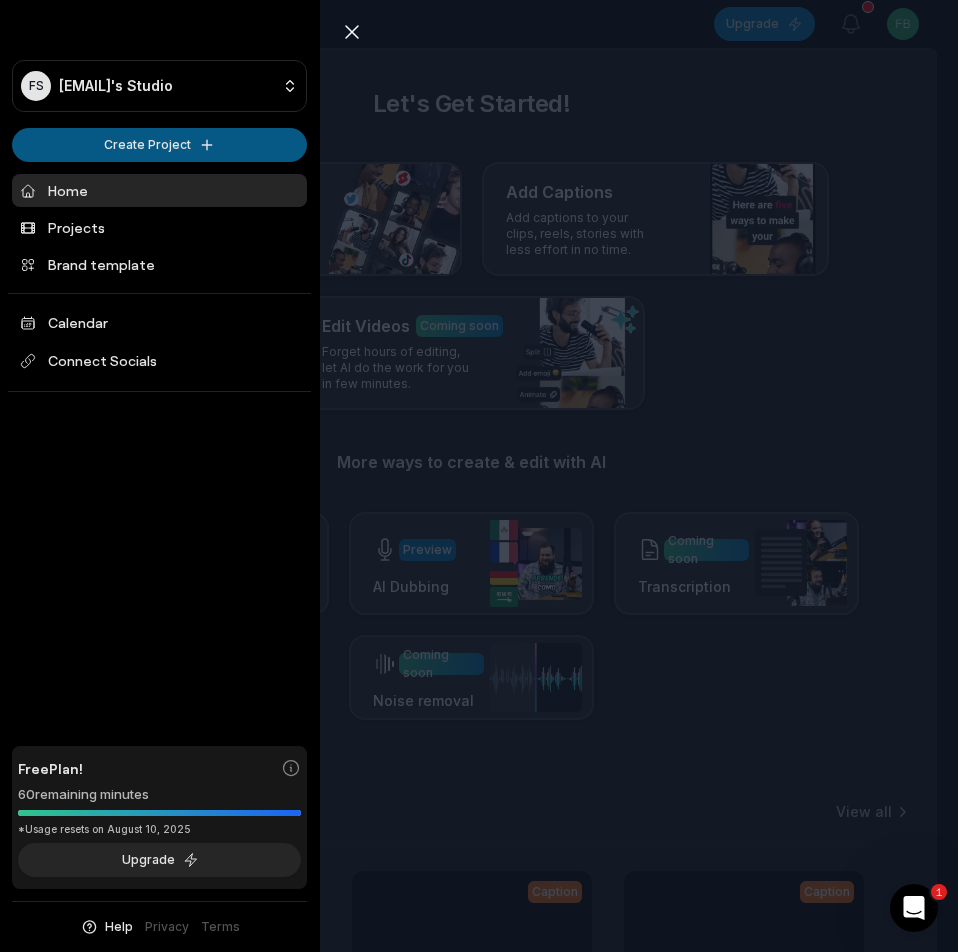 click on "FS Fbyukodl@telegmail.com's Studio Create Project Home Projects Brand template Calendar Connect Socials Free  Plan! 60  remaining minutes *Usage resets on August 10, 2025 Upgrade Help Privacy Terms Open sidebar Upgrade View notifications Open user menu   Let's Get Started! Generate Clips From long videos generate social ready clips in one click. Add Captions Add captions to your clips, reels, stories with less effort in no time. Edit Videos Coming soon Forget hours of editing, let AI do the work for you in few minutes. More ways to create & edit with AI Preview Auto Reframe Preview AI Dubbing Coming soon Transcription Coming soon Noise removal Recent Projects View all Caption 08:38 Ya fueron a pedir la mano de la bramuda Open options an hour ago Caption 11:22 Preparé tacos al pastor en casa fácil y rápido Open options an hour ago Caption 13:06 Las chamacas querían ir a la feria Open options 2 hours ago Made with   in San Francisco 1 Close sidebar FS Fbyukodl@telegmail.com's Studio Create Project Home Free" at bounding box center (479, 476) 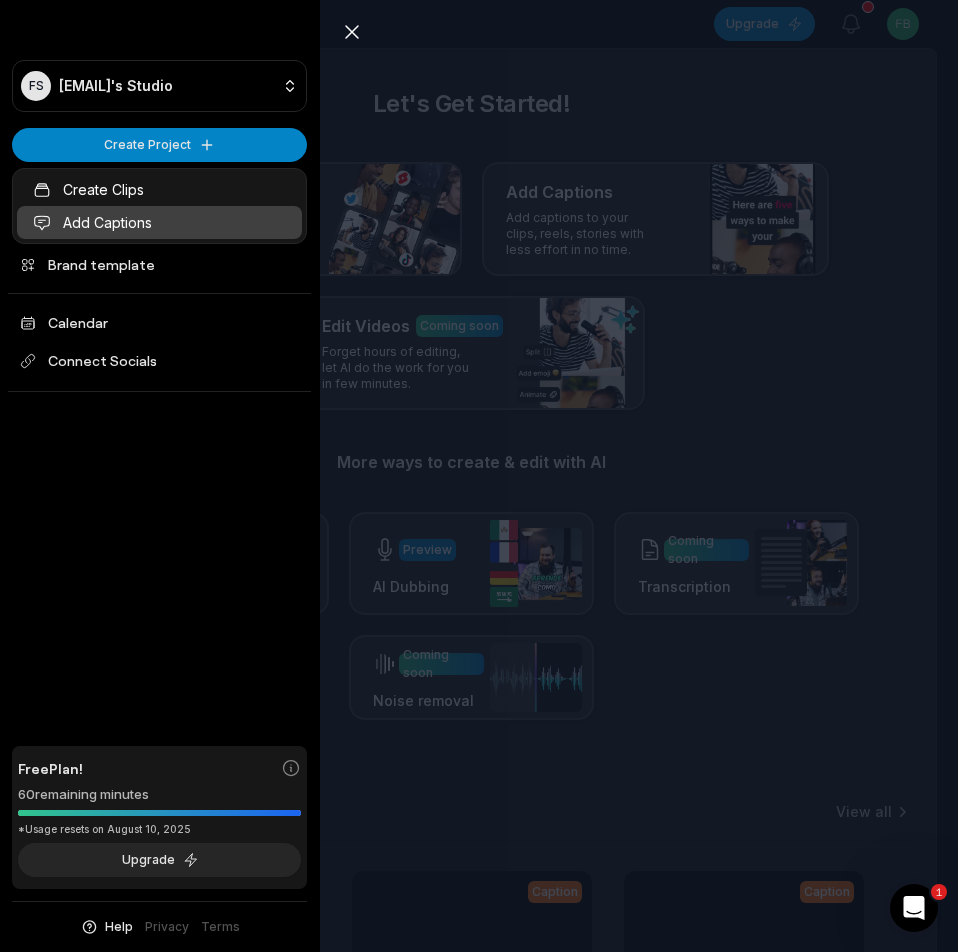 click on "Add Captions" at bounding box center [159, 222] 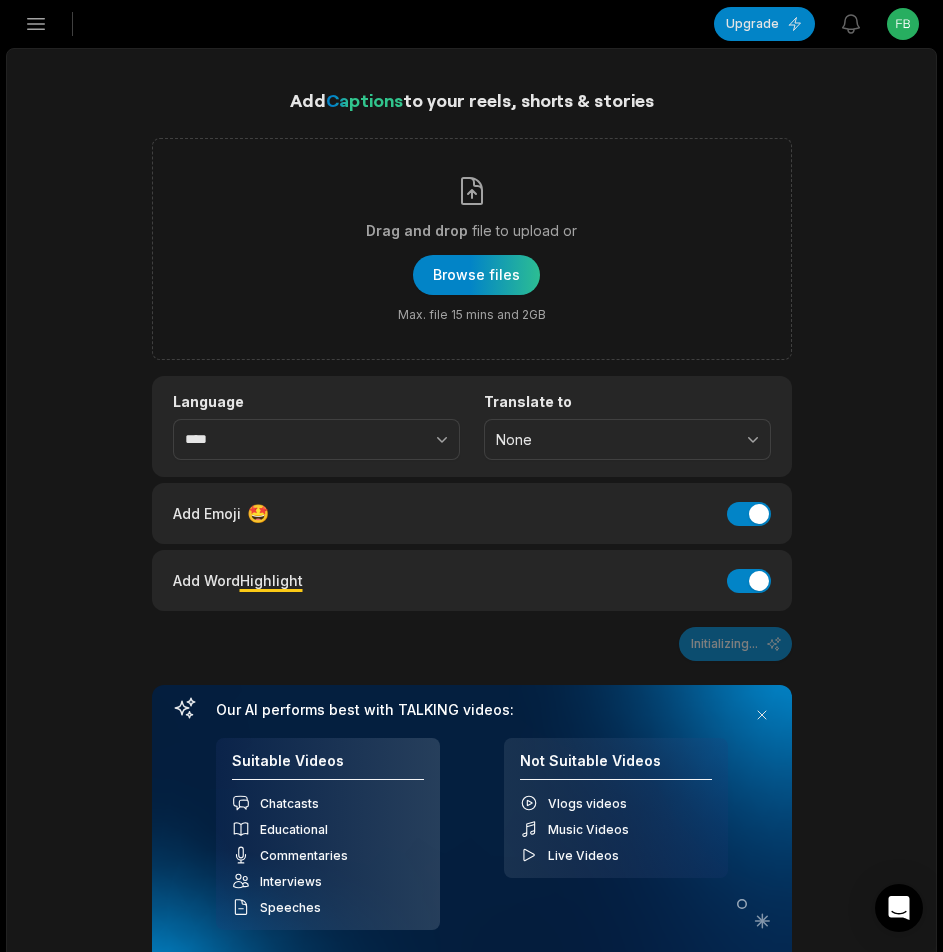 scroll, scrollTop: 0, scrollLeft: 0, axis: both 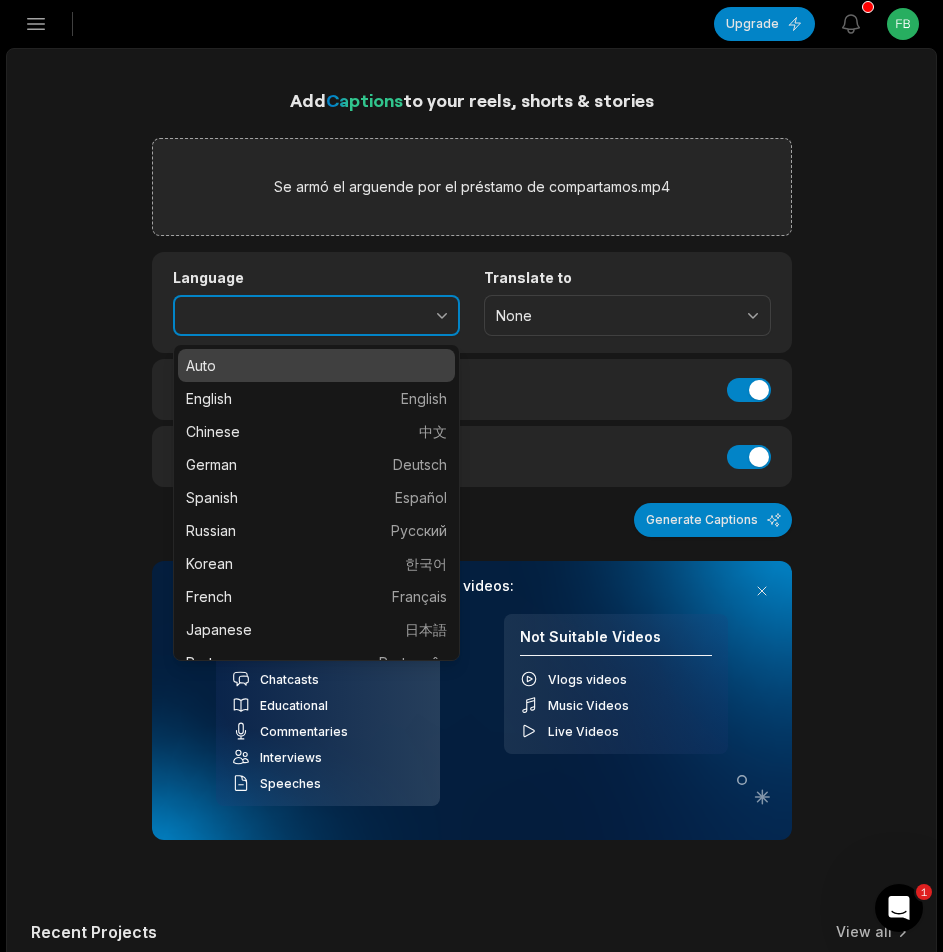 click at bounding box center (398, 316) 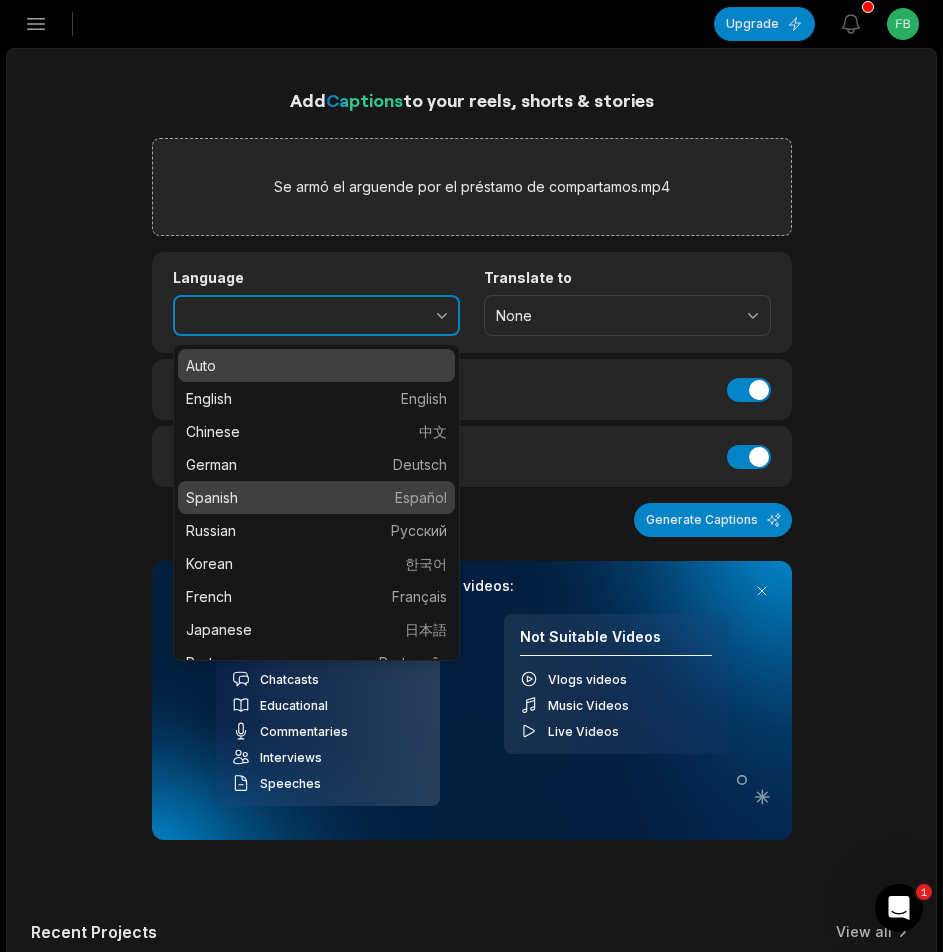type on "*******" 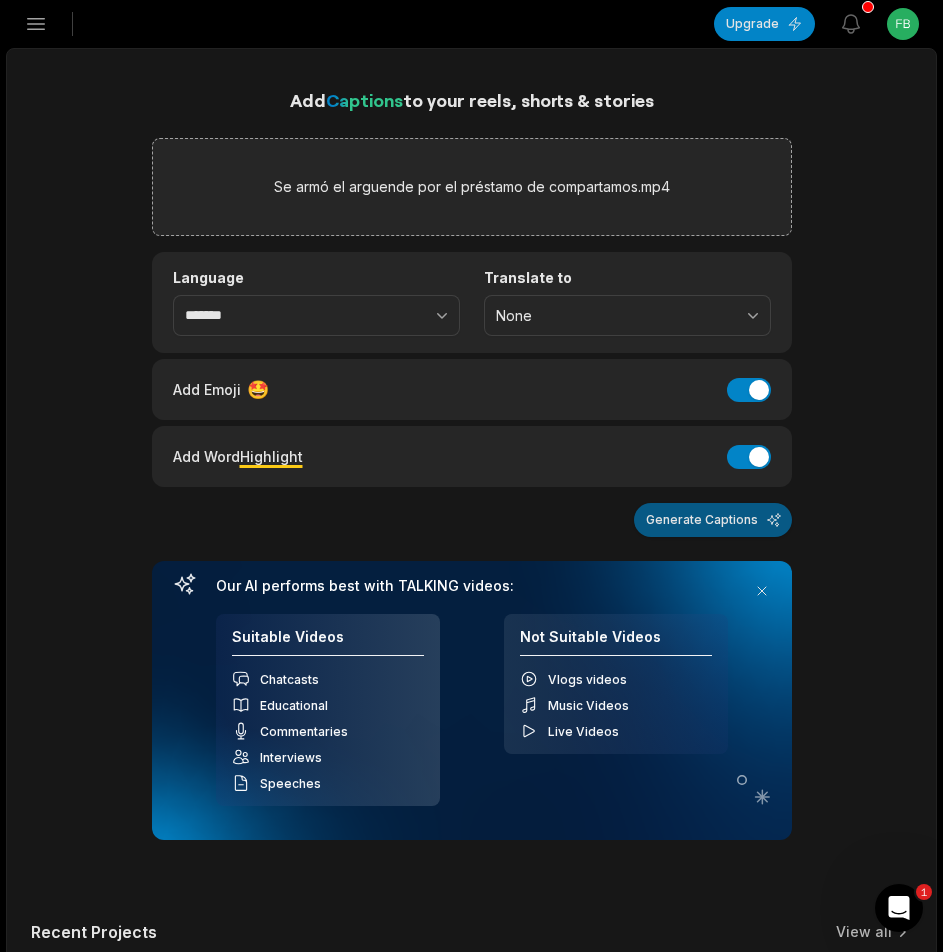click on "Generate Captions" at bounding box center [713, 520] 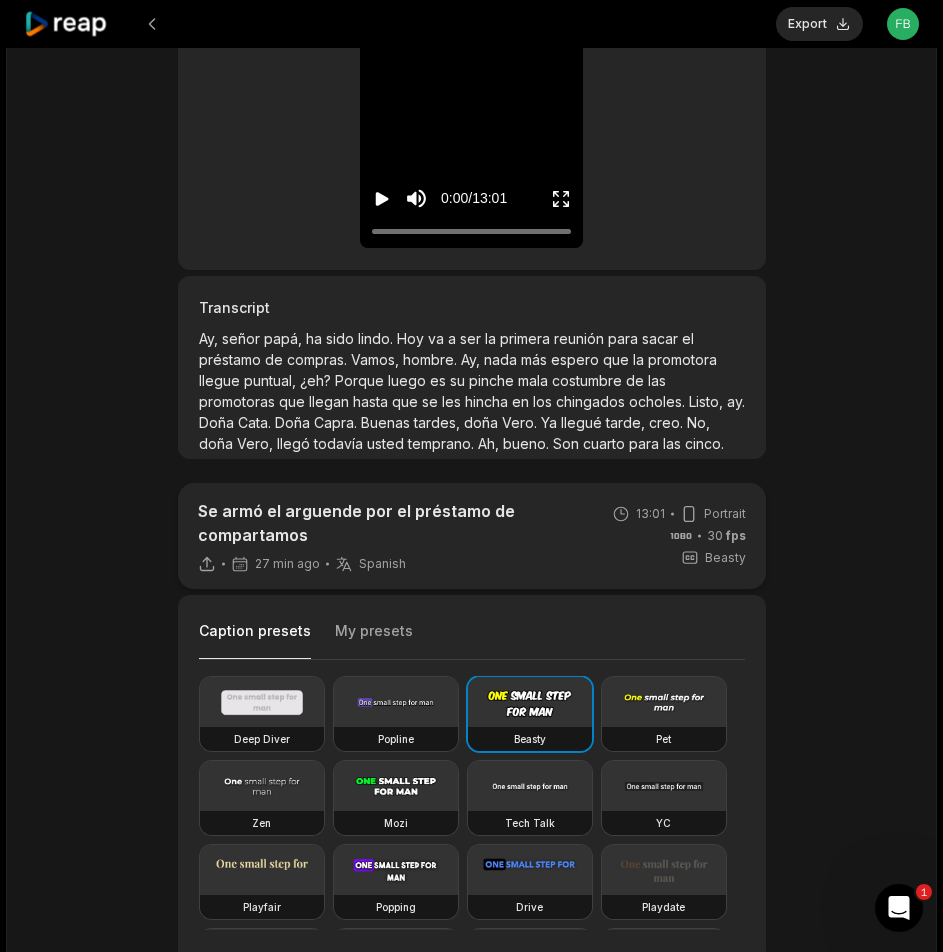 scroll, scrollTop: 400, scrollLeft: 0, axis: vertical 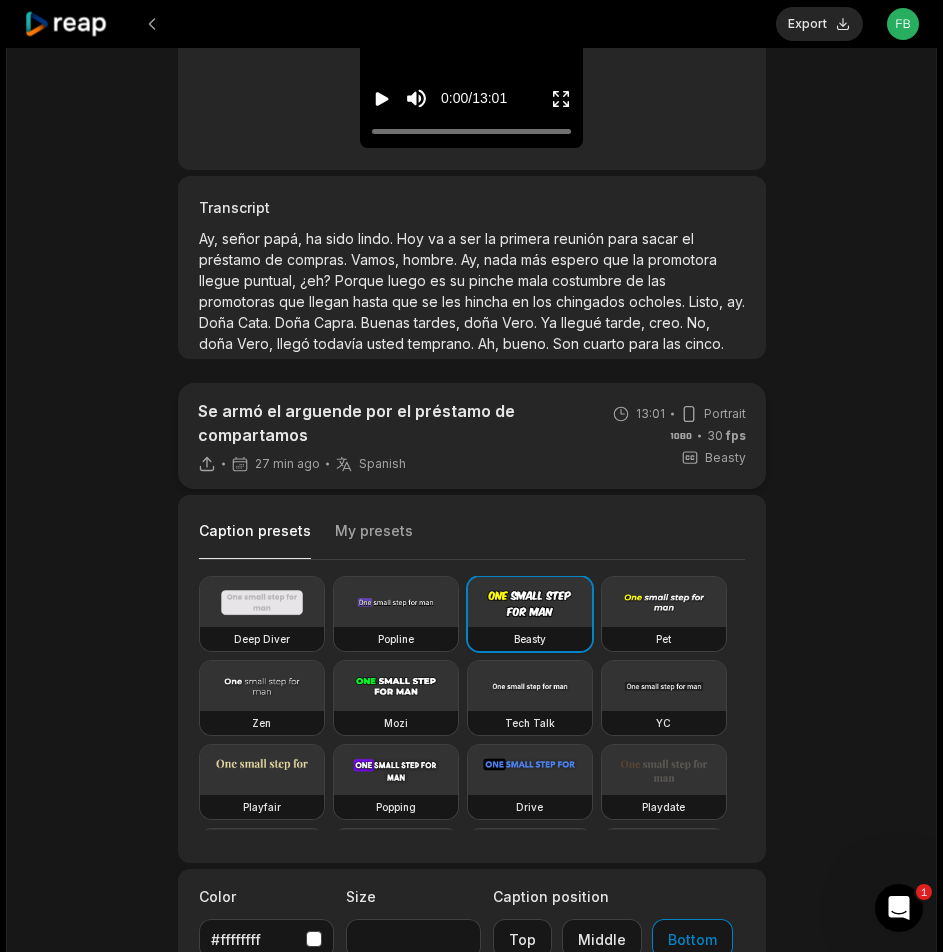 drag, startPoint x: 414, startPoint y: 696, endPoint x: 552, endPoint y: 636, distance: 150.47923 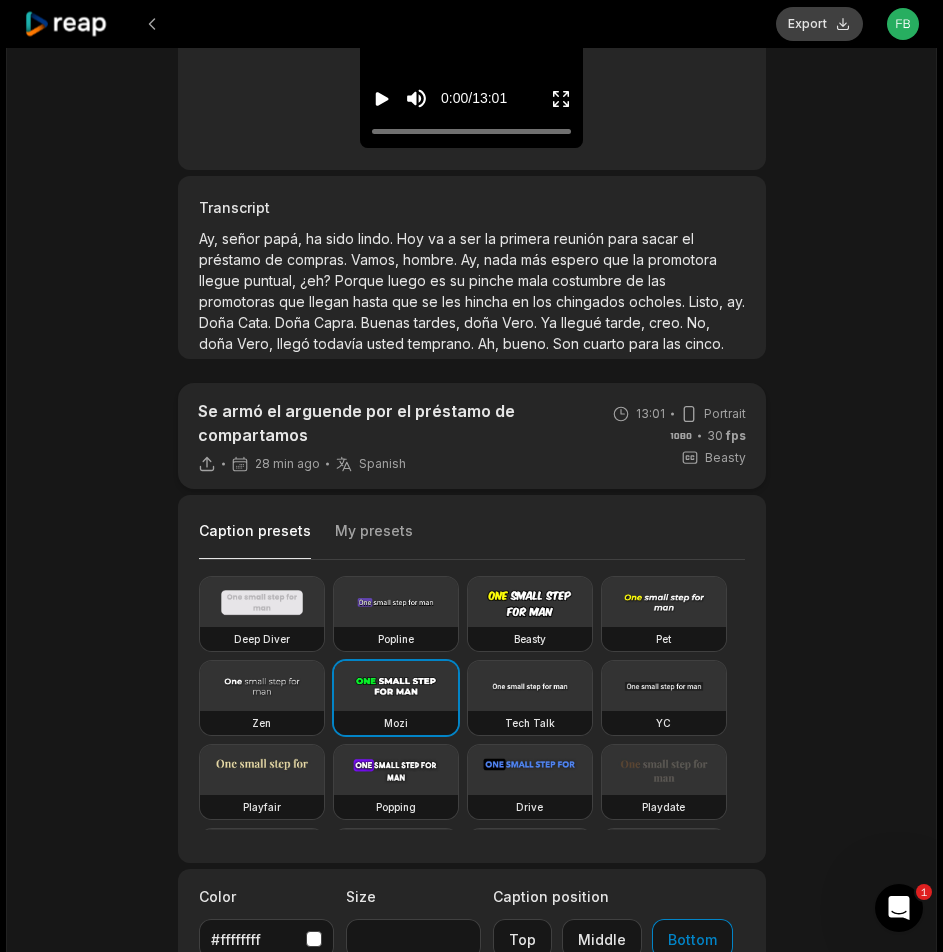 click on "Export" at bounding box center [819, 24] 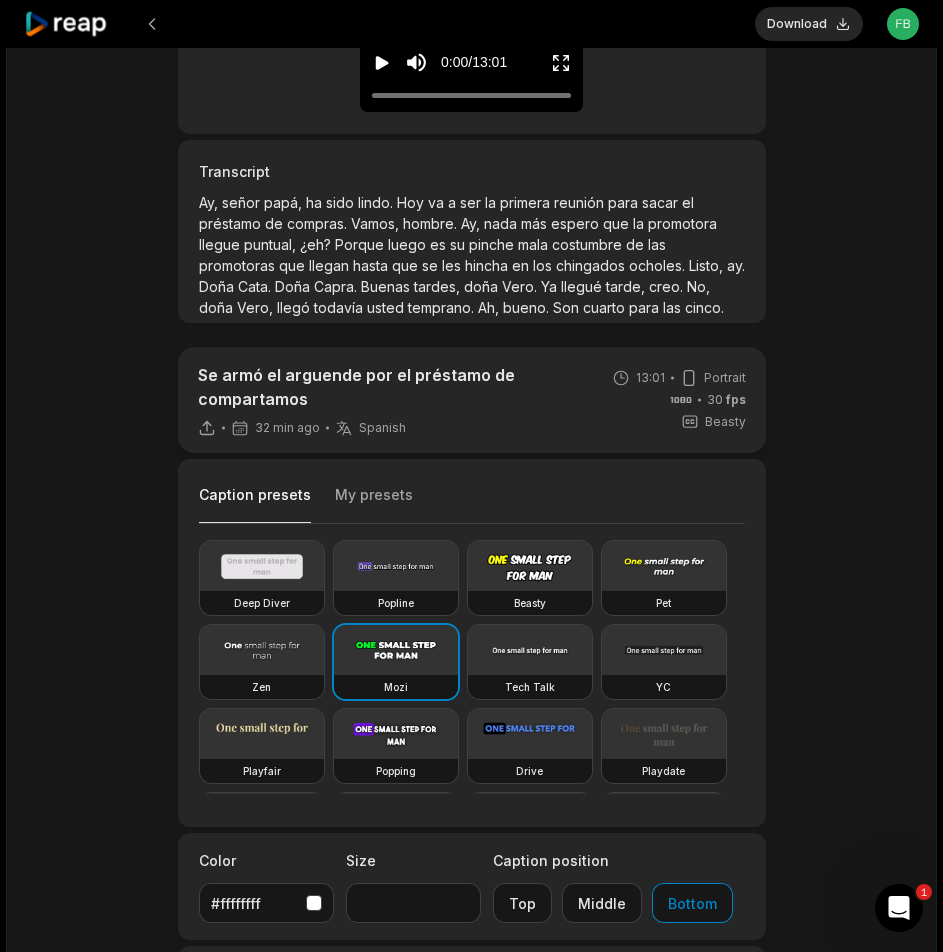 scroll, scrollTop: 400, scrollLeft: 0, axis: vertical 